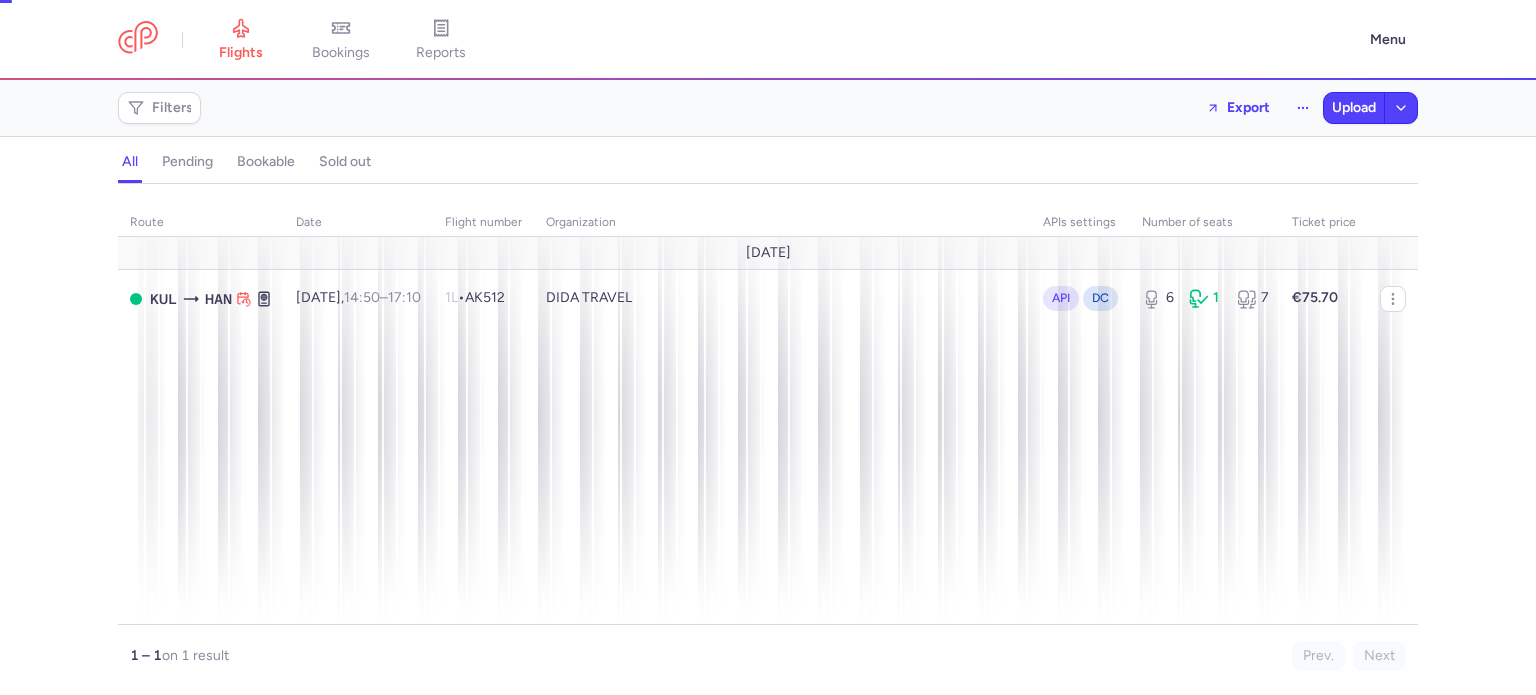 scroll, scrollTop: 0, scrollLeft: 0, axis: both 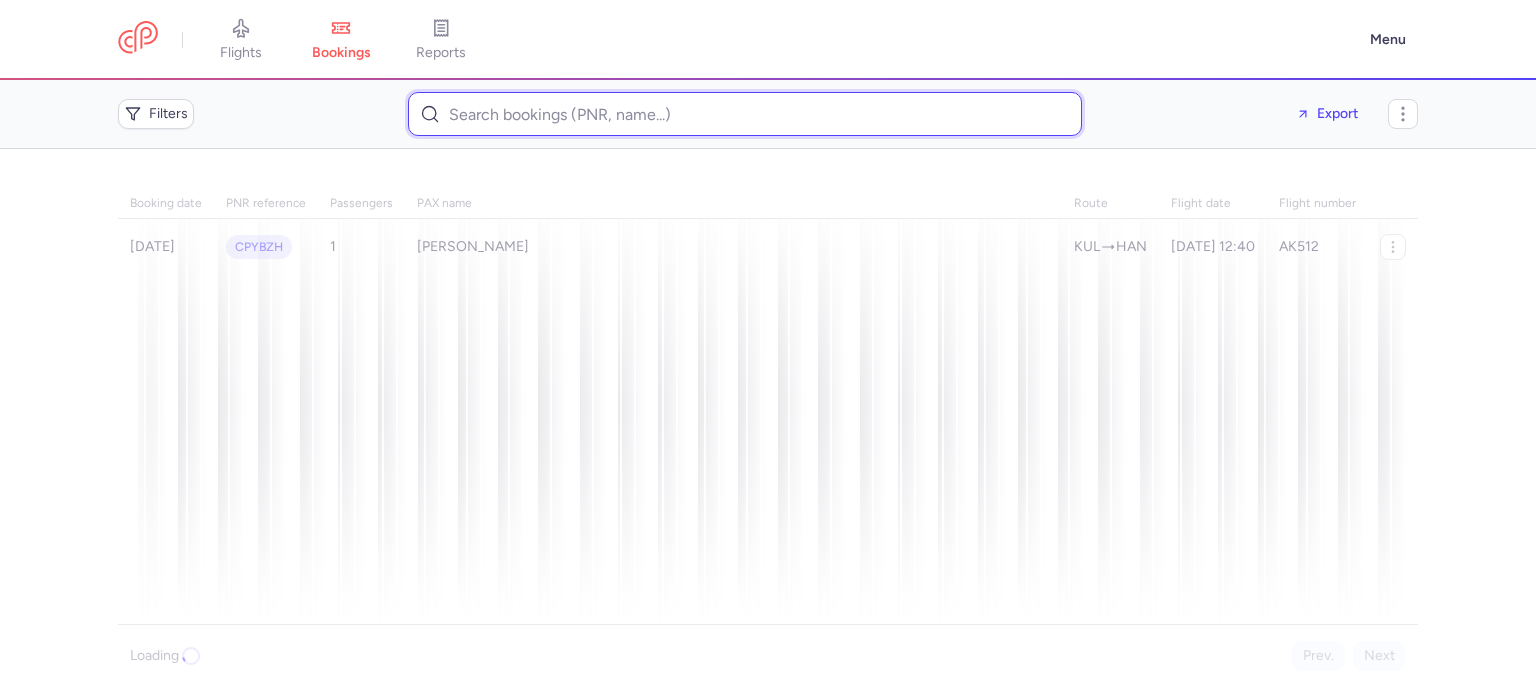 paste on "Asparuh ATANASOV" 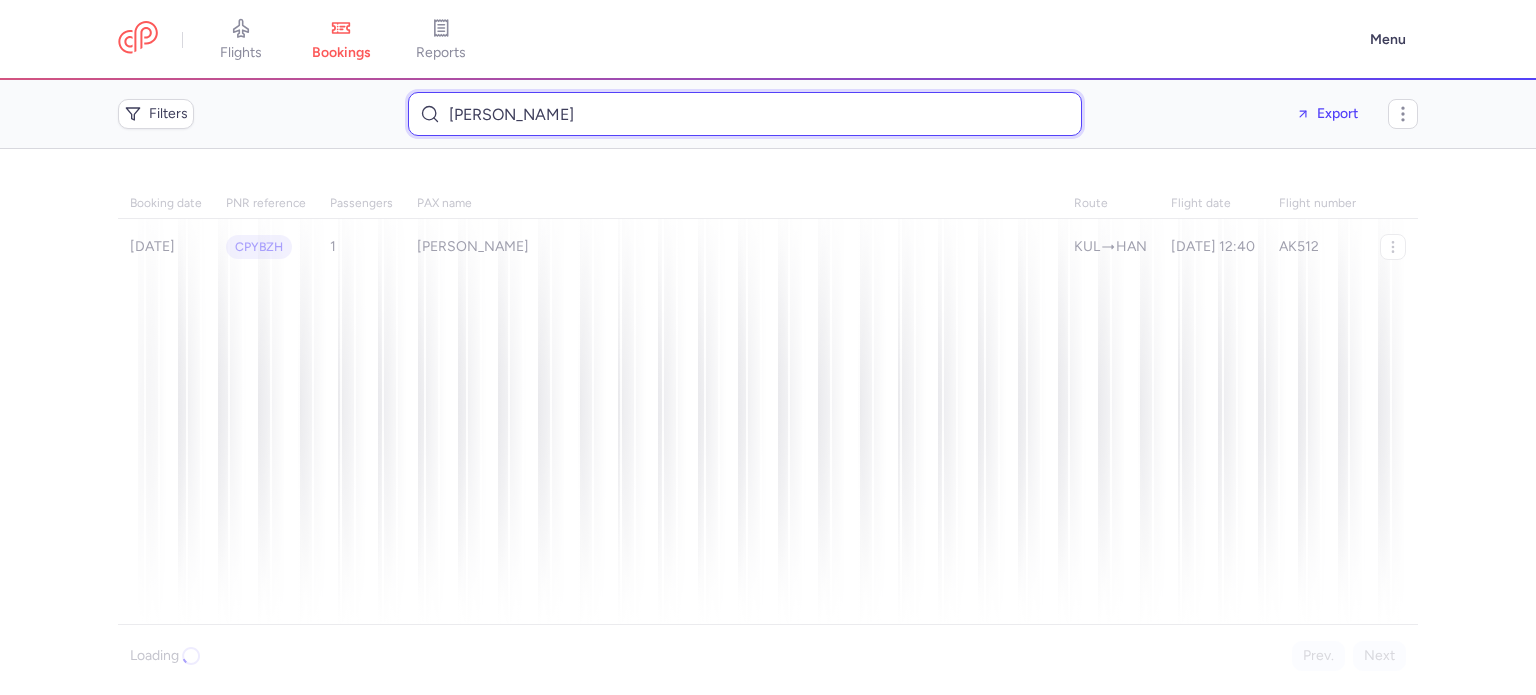 click on "Asparuh ATANASOV" at bounding box center (745, 114) 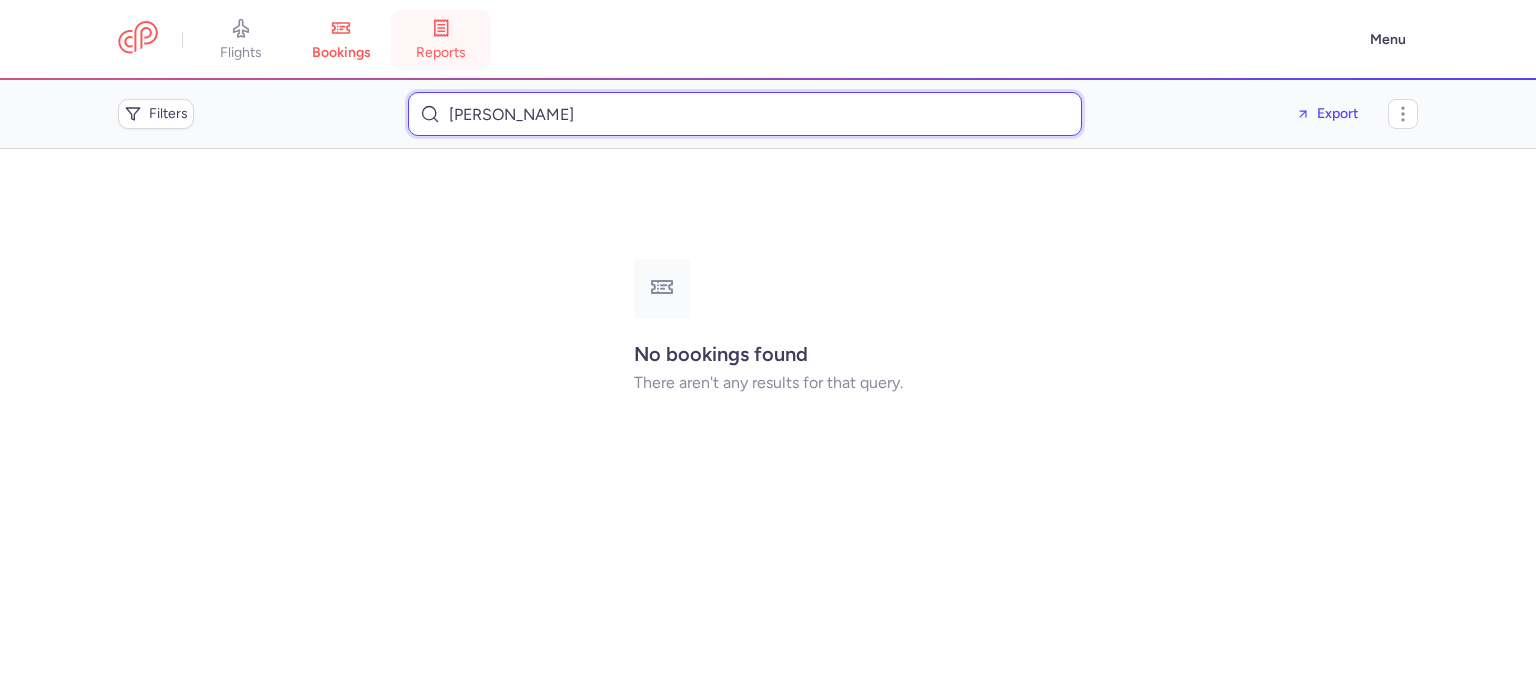 type on "Asparuh ATANASOv" 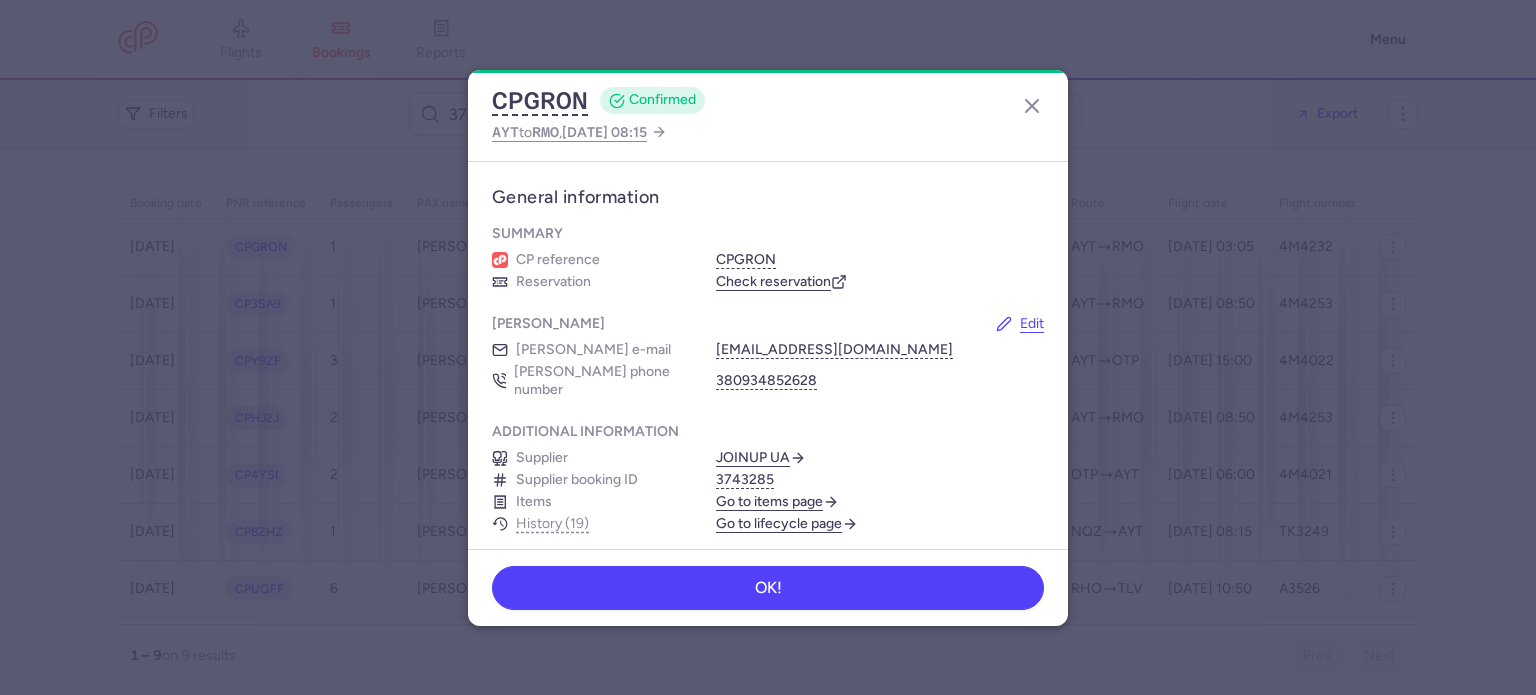 scroll, scrollTop: 0, scrollLeft: 0, axis: both 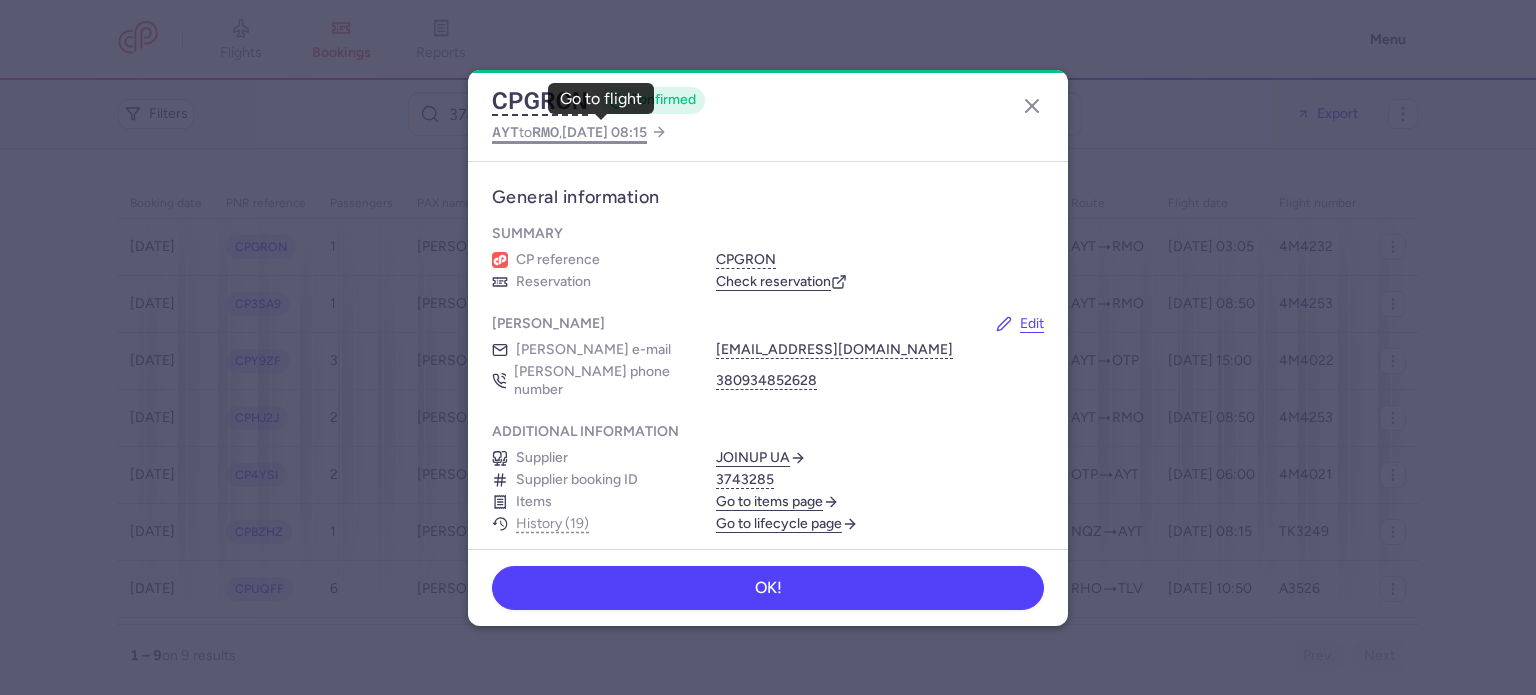 click on "RMO" at bounding box center (545, 132) 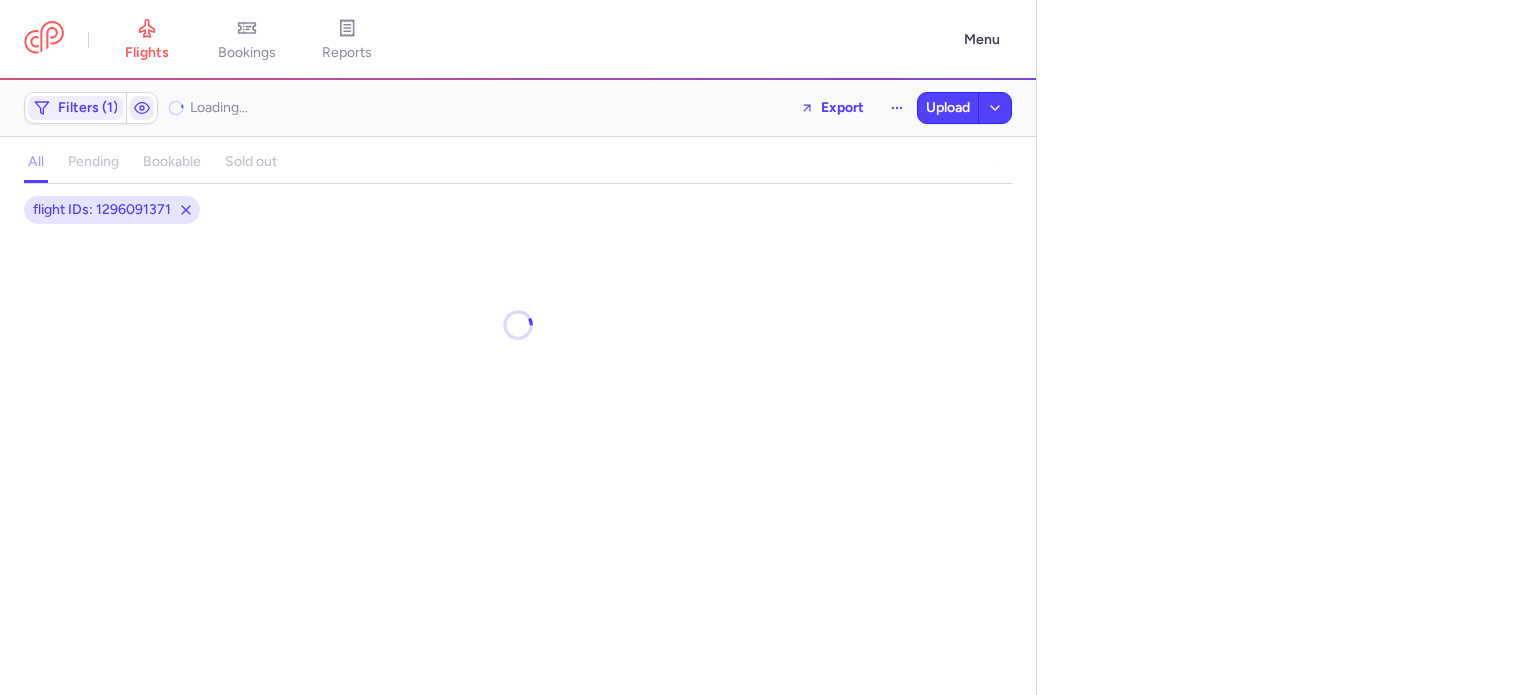 select on "hours" 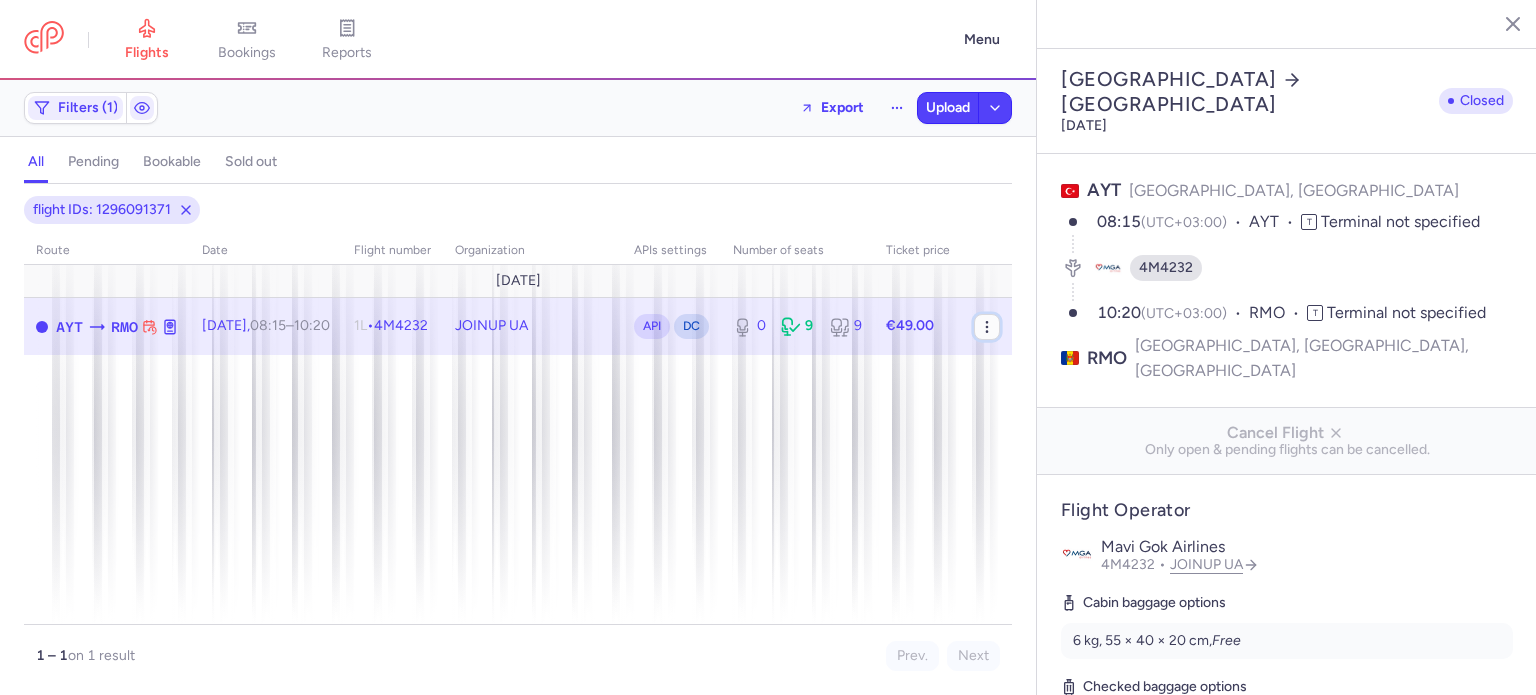 click 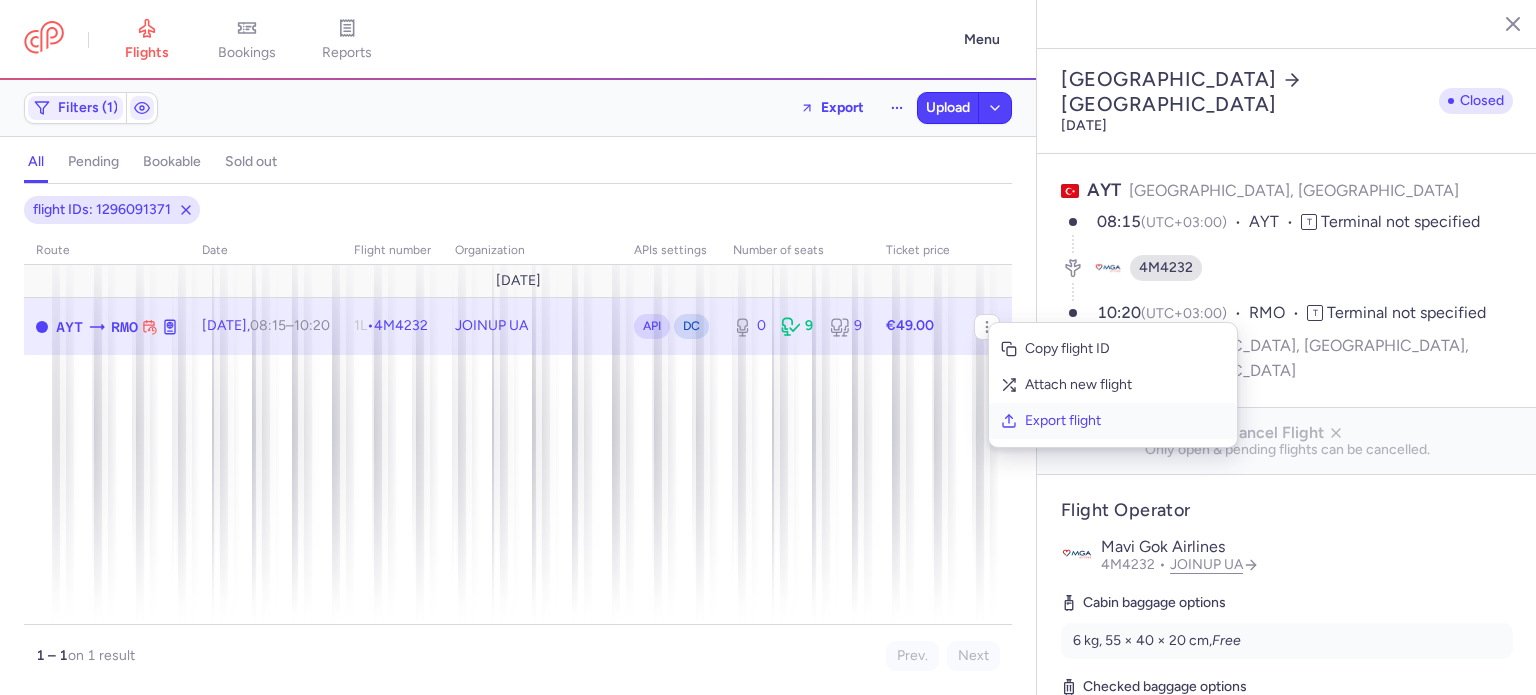 click on "Export flight" at bounding box center (1125, 421) 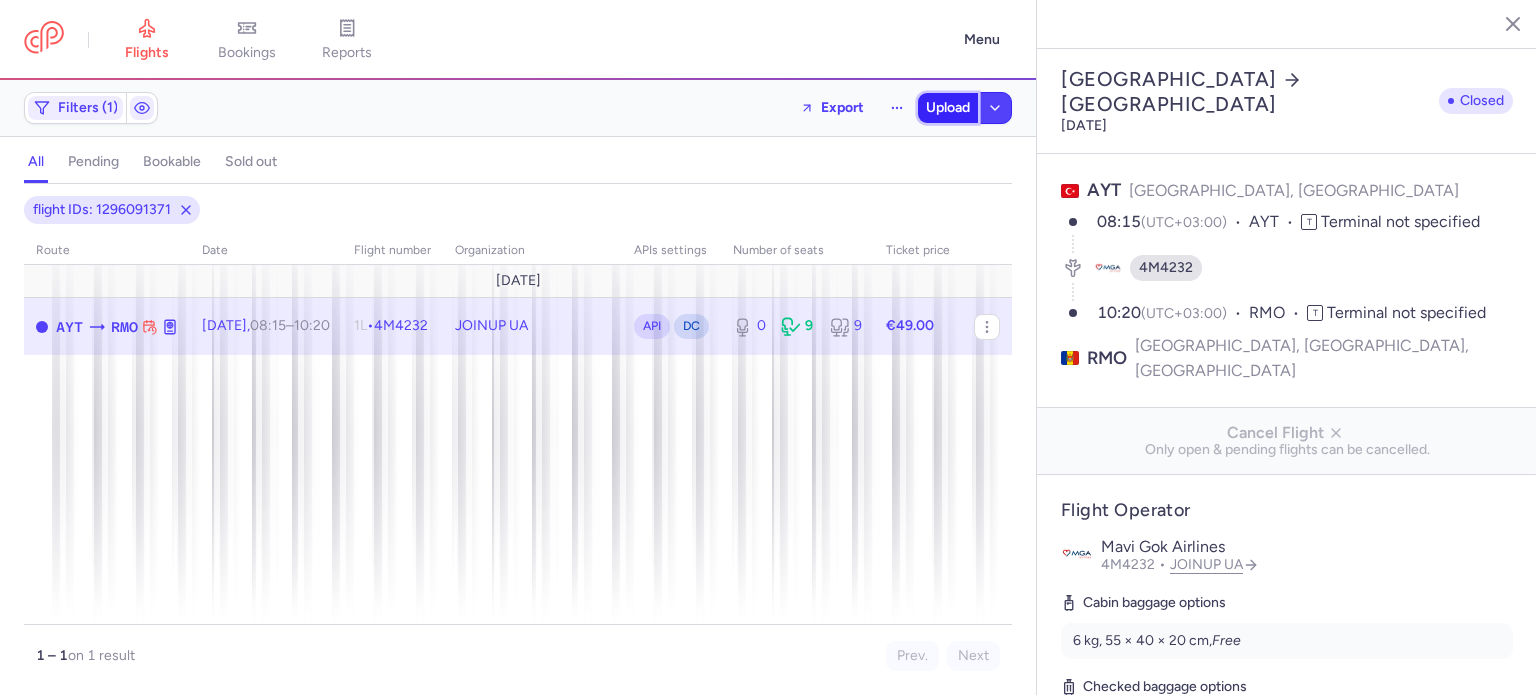 click on "Upload" at bounding box center [948, 108] 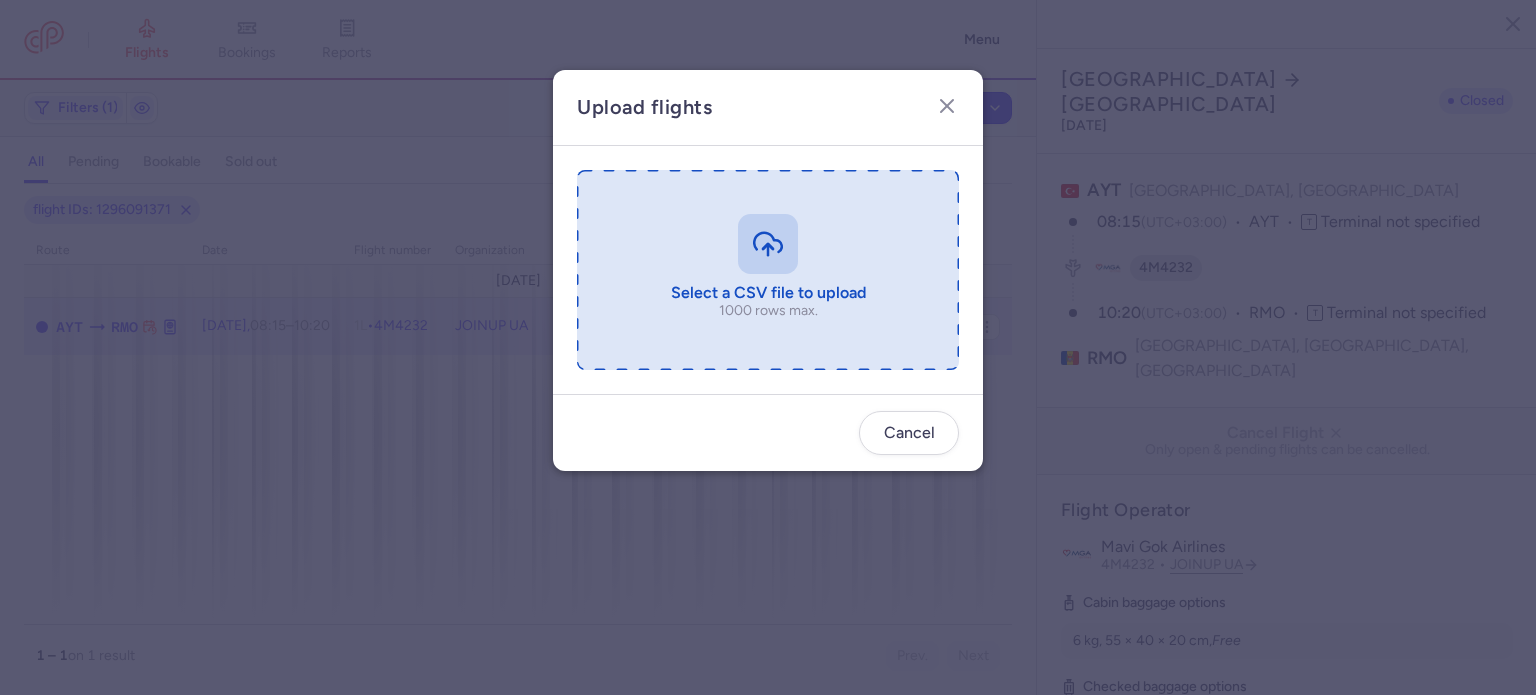 click at bounding box center [768, 270] 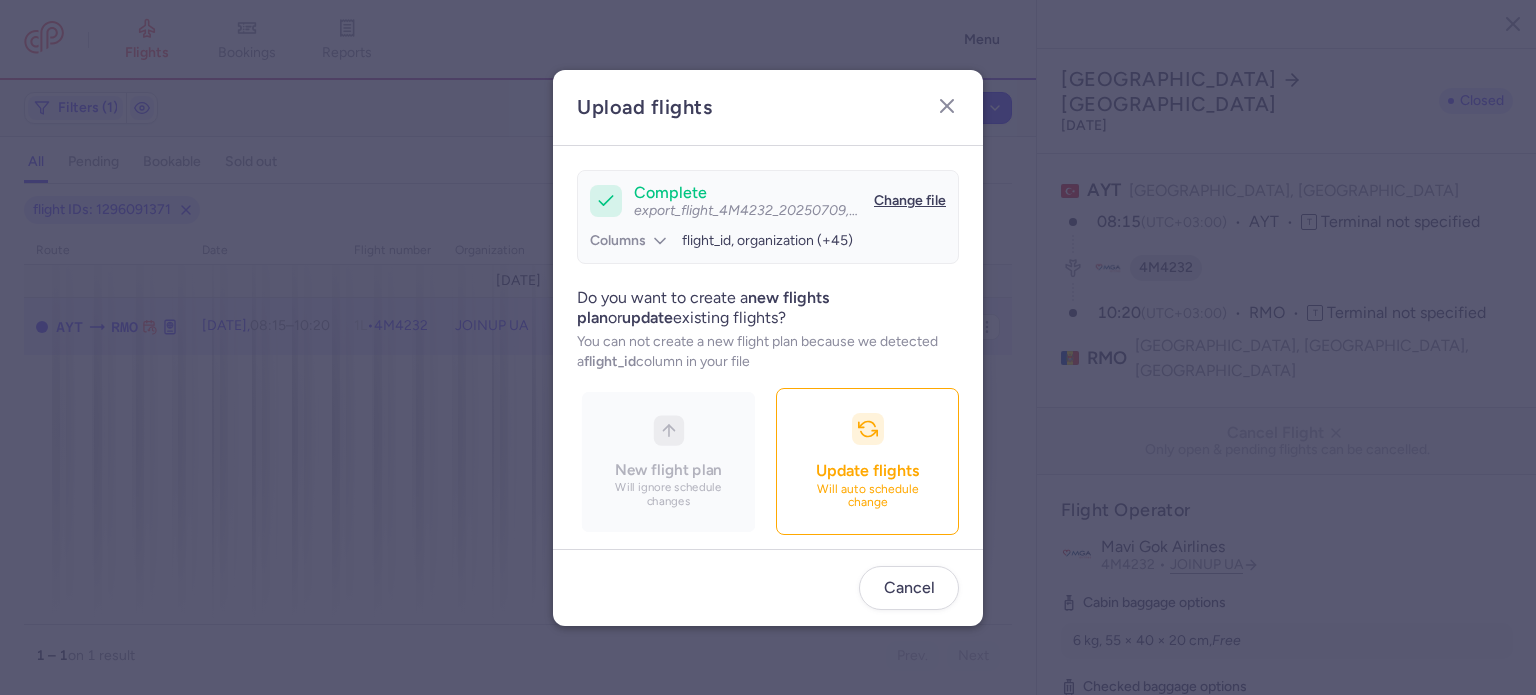 scroll, scrollTop: 172, scrollLeft: 0, axis: vertical 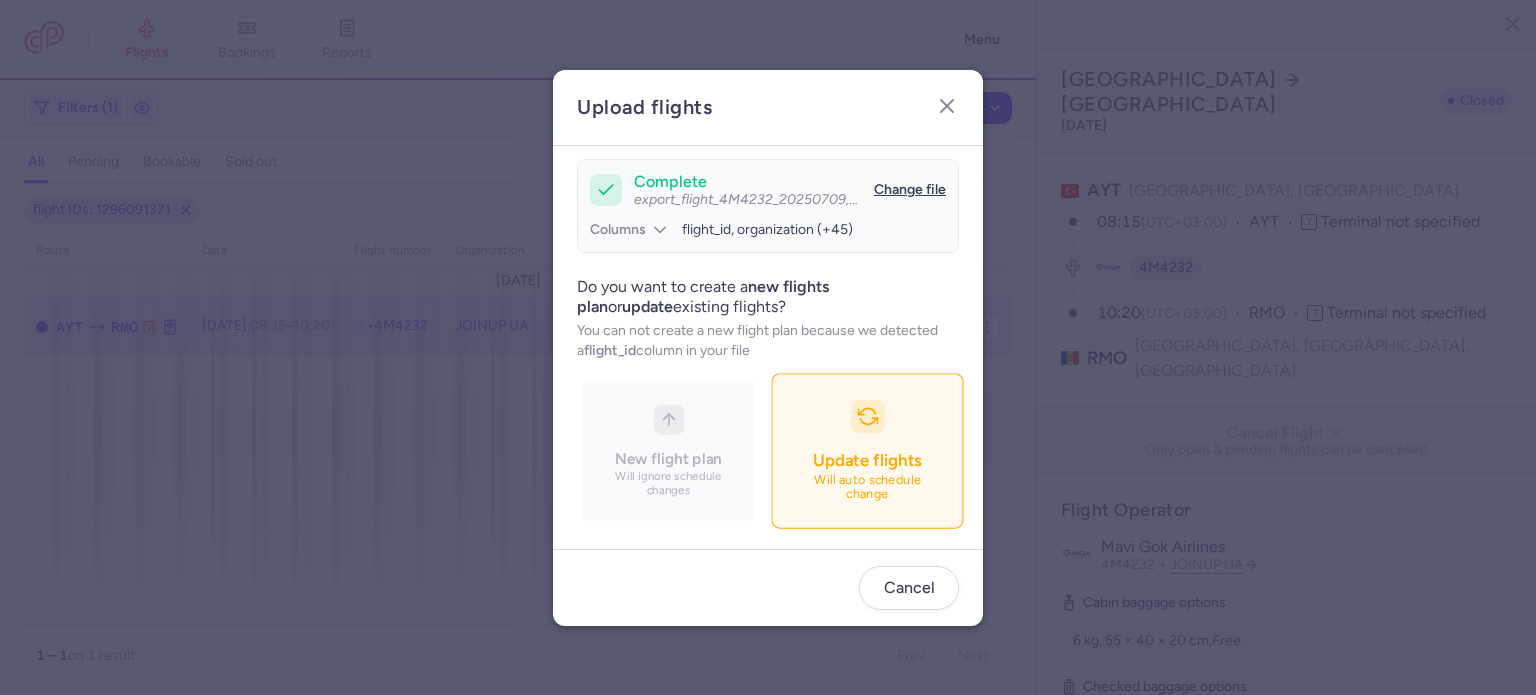 click on "Update flights" at bounding box center [867, 460] 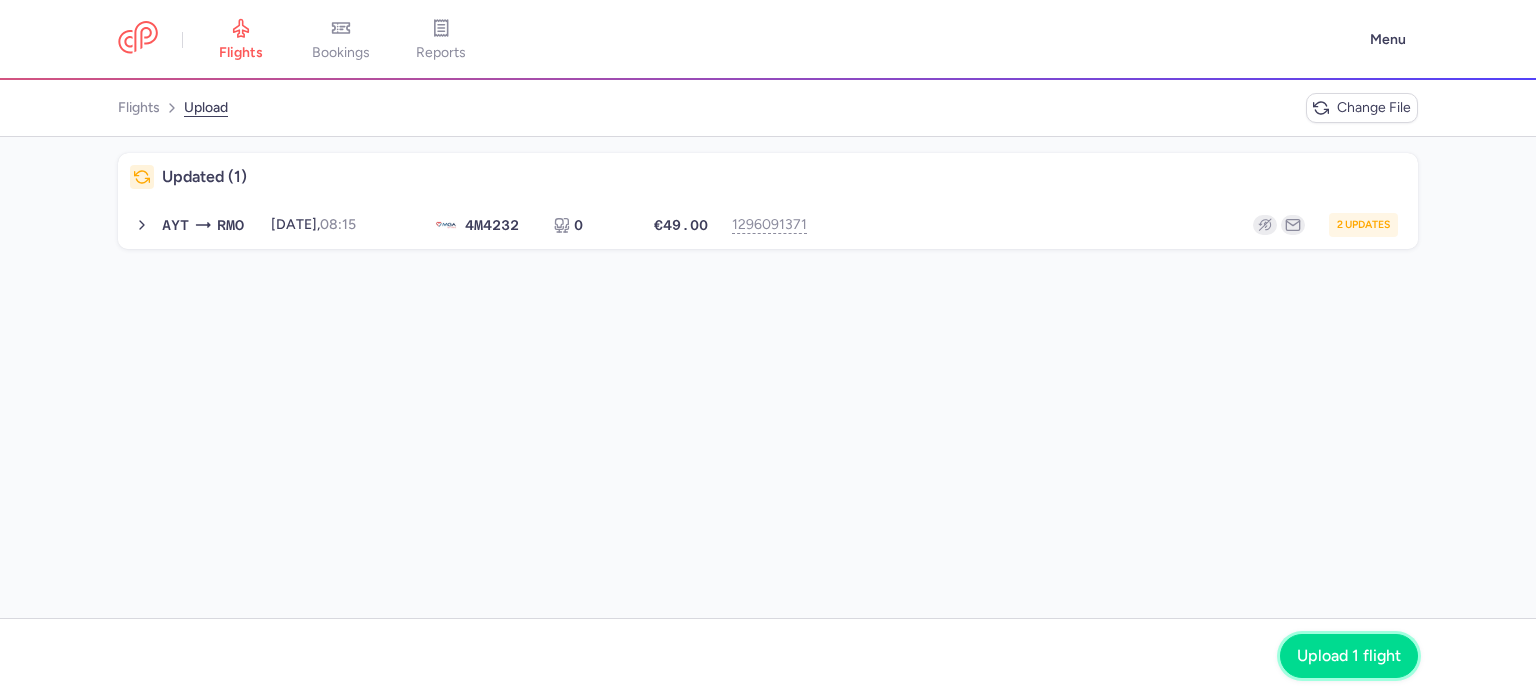 click on "Upload 1 flight" at bounding box center [1349, 656] 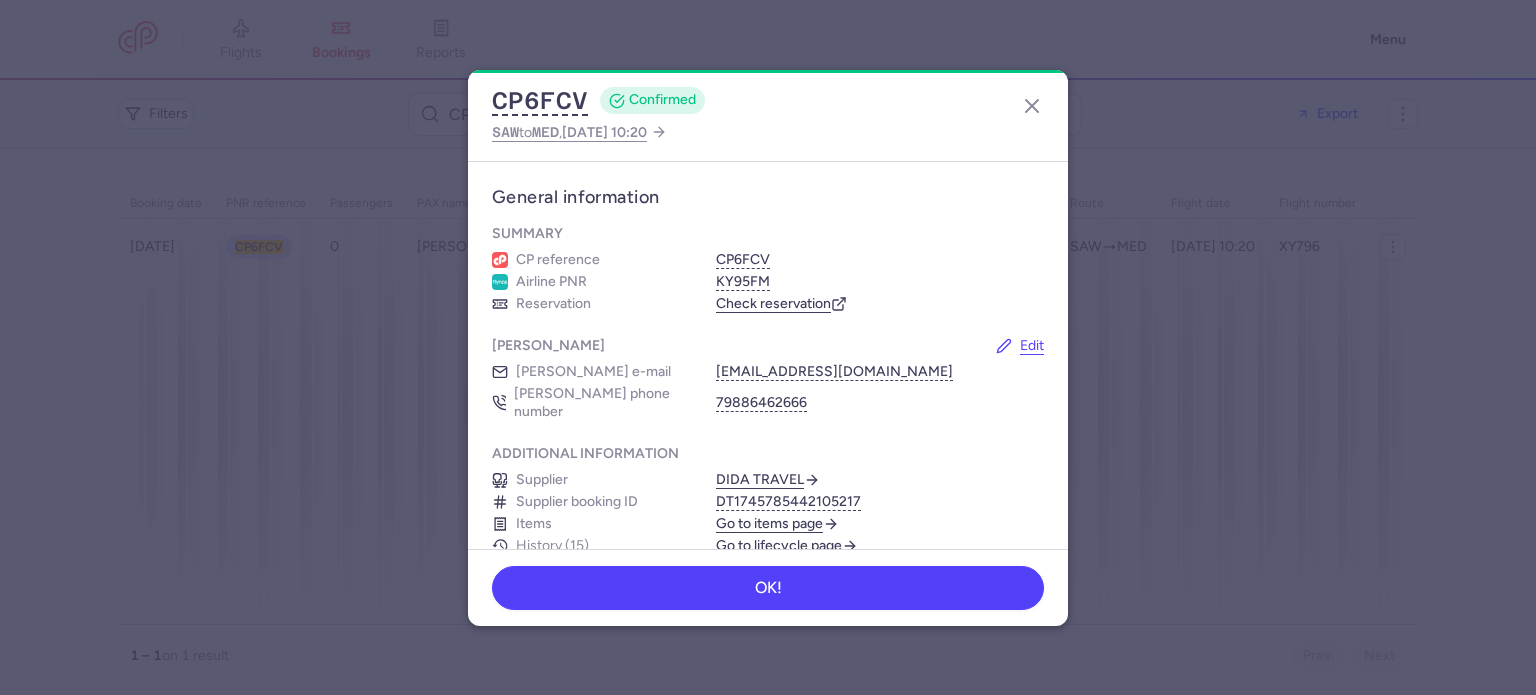 scroll, scrollTop: 0, scrollLeft: 0, axis: both 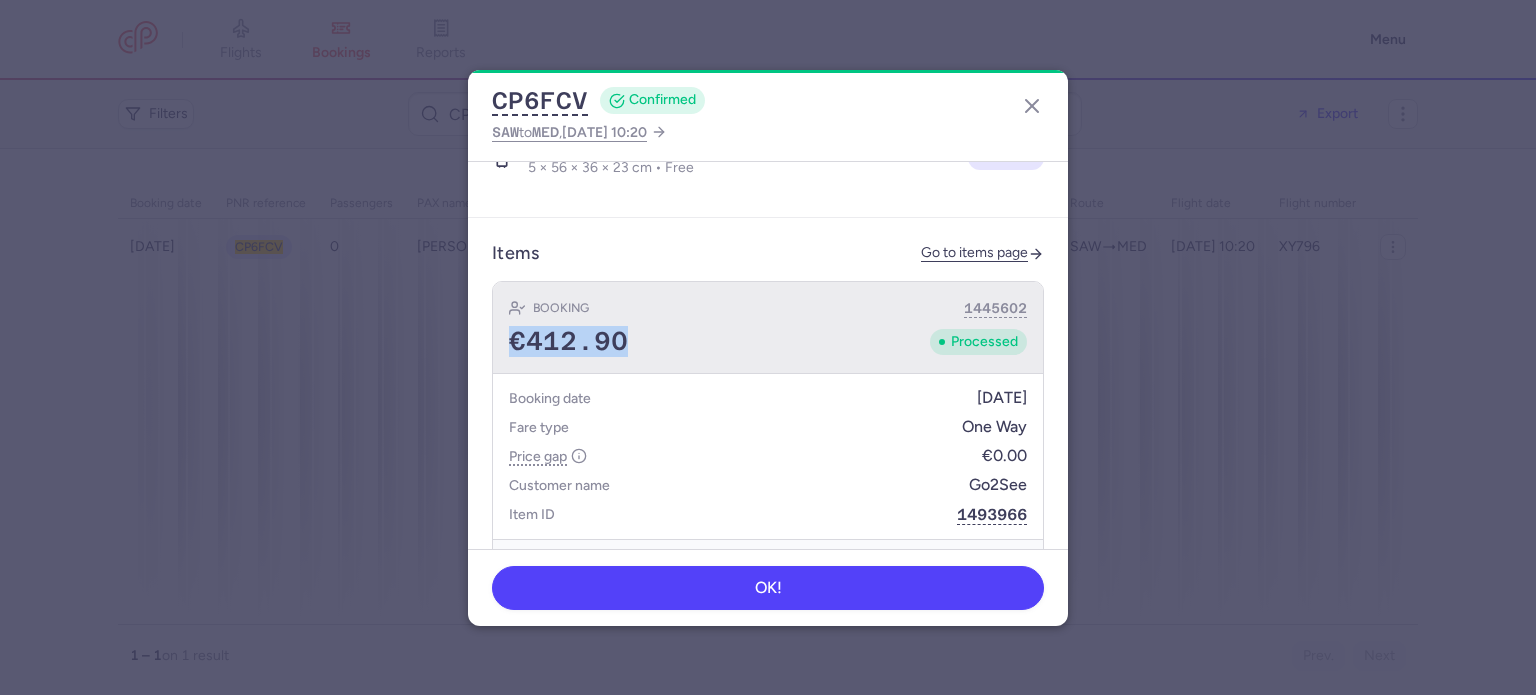 drag, startPoint x: 650, startPoint y: 239, endPoint x: 512, endPoint y: 230, distance: 138.29317 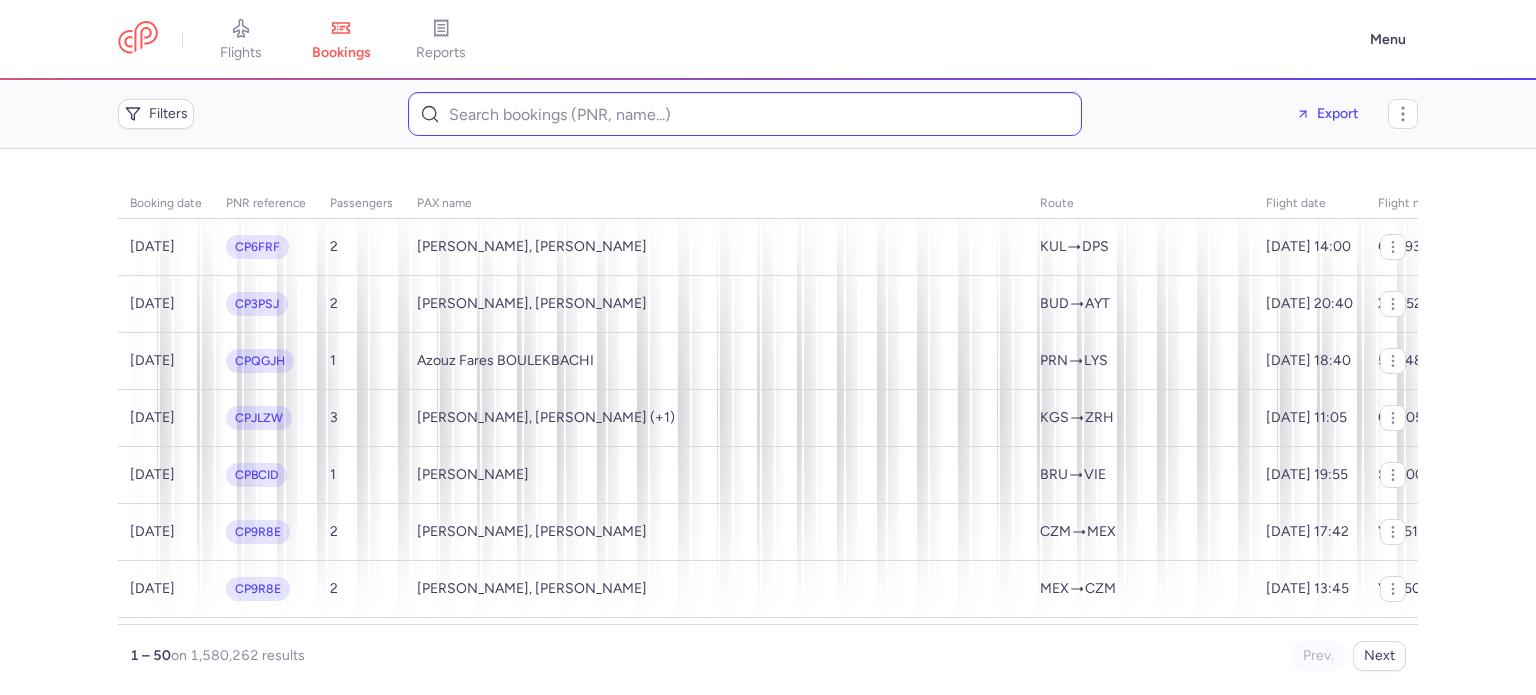 scroll, scrollTop: 0, scrollLeft: 0, axis: both 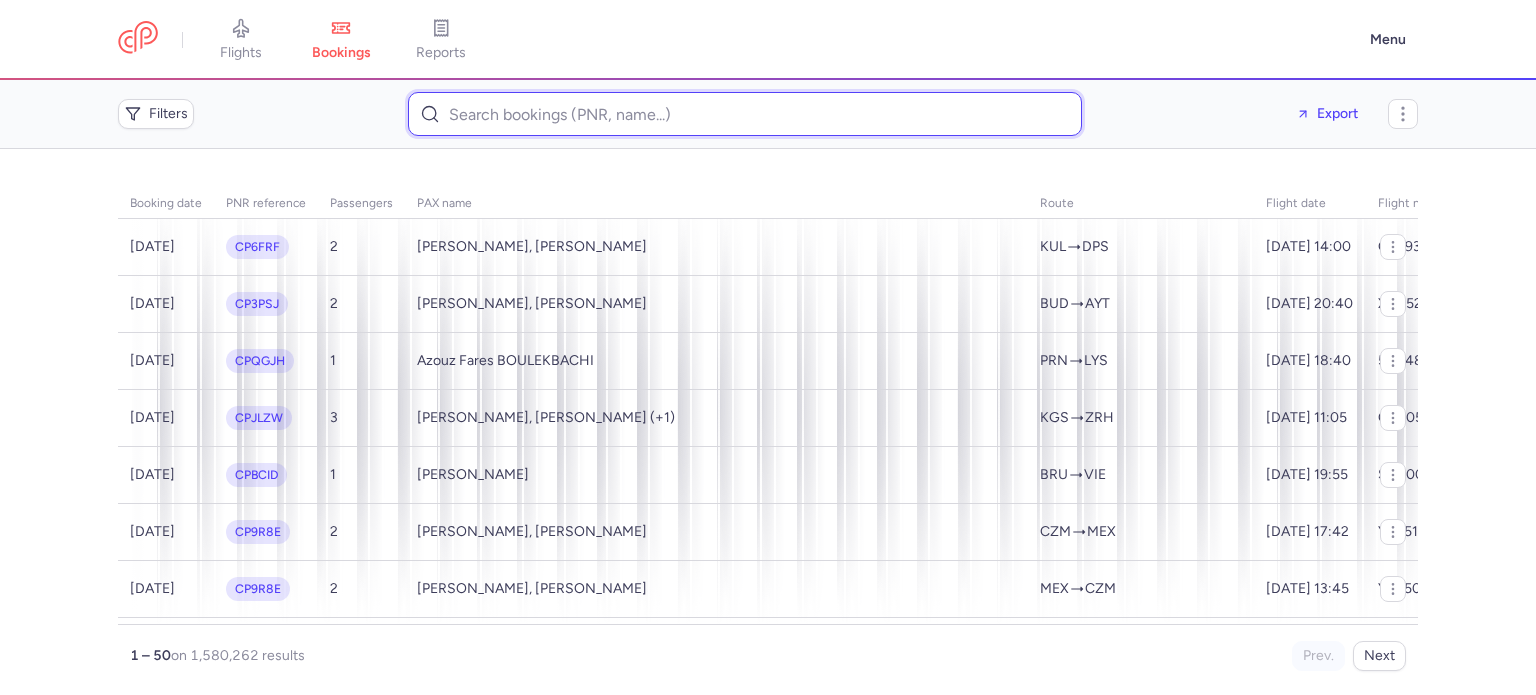 click at bounding box center [745, 114] 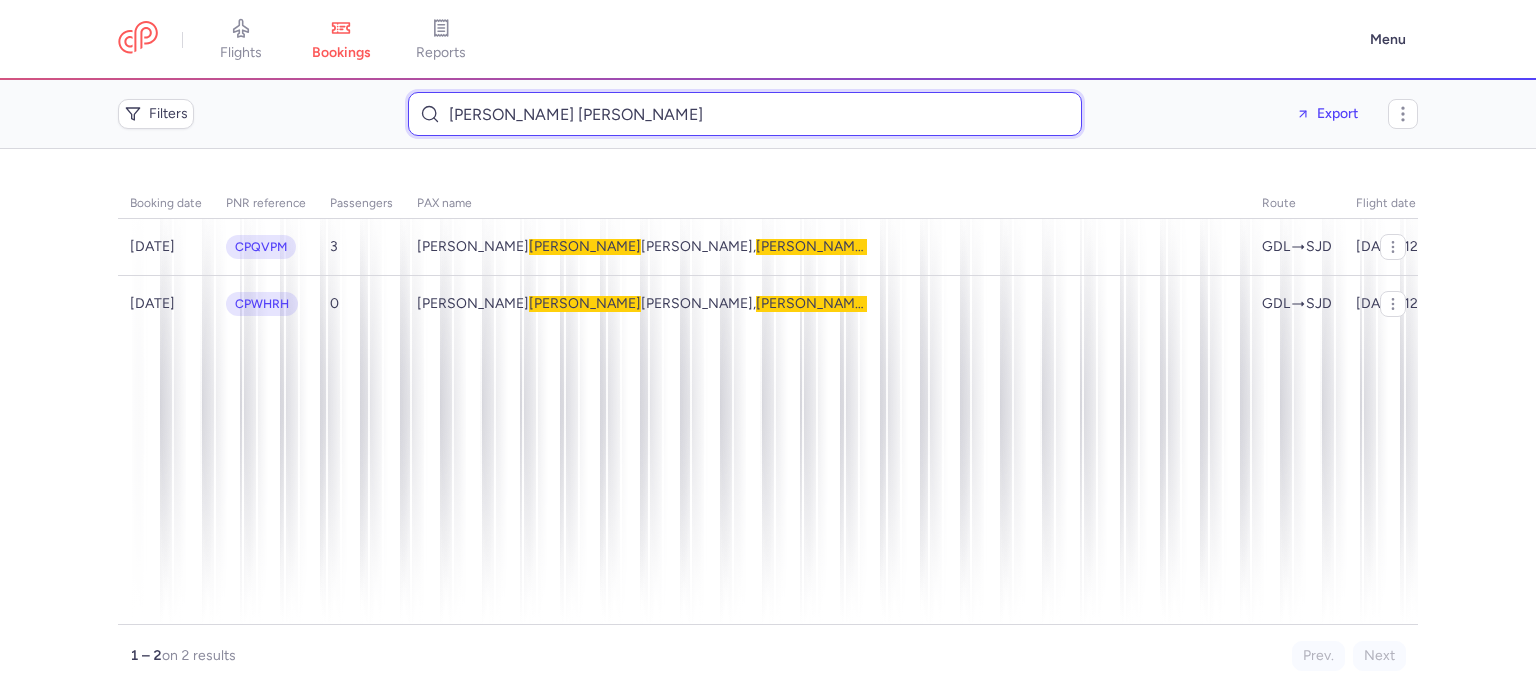 type on "Leonardo Alfredo Legaspi Partida" 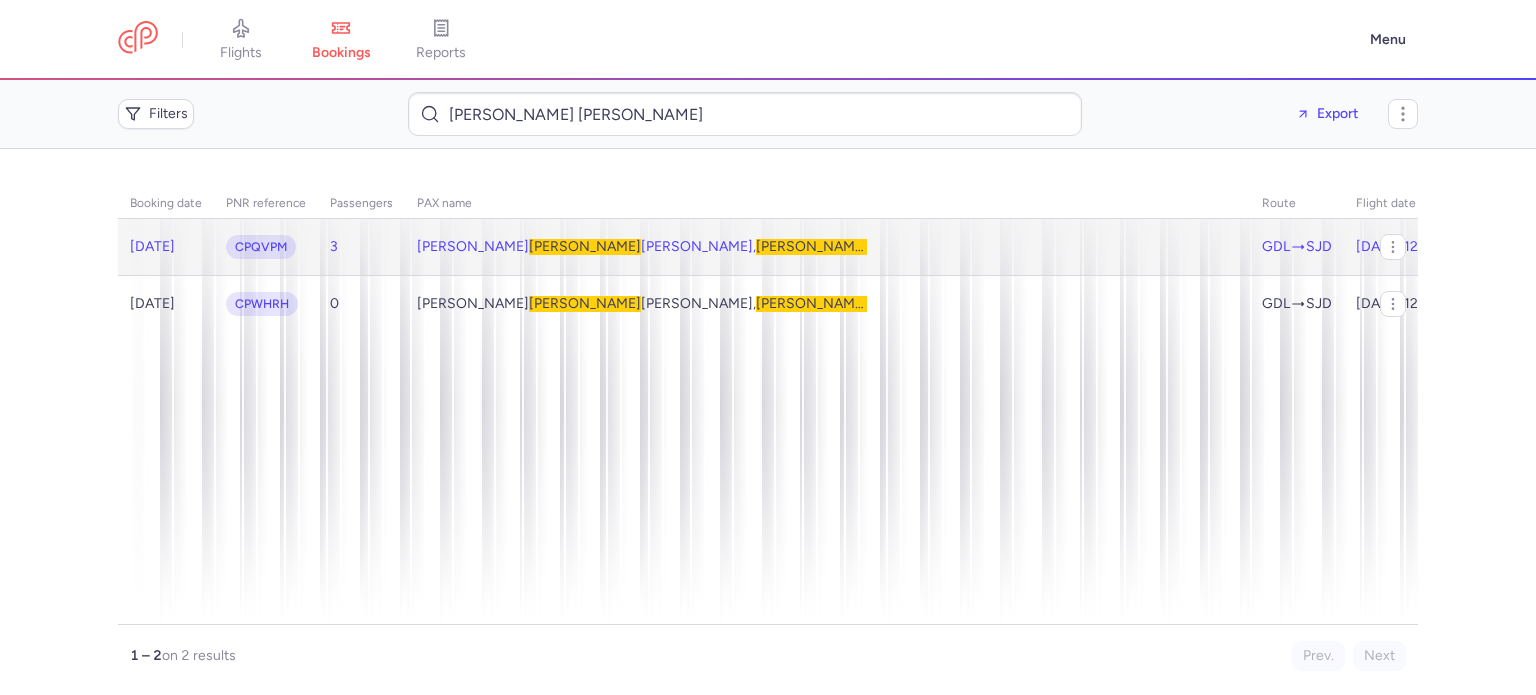 click on "Silvia  PARTIDA  FLORES,  Leonardo   Alfredo   LEGASPI   PARTIDA  (+1)" at bounding box center (827, 247) 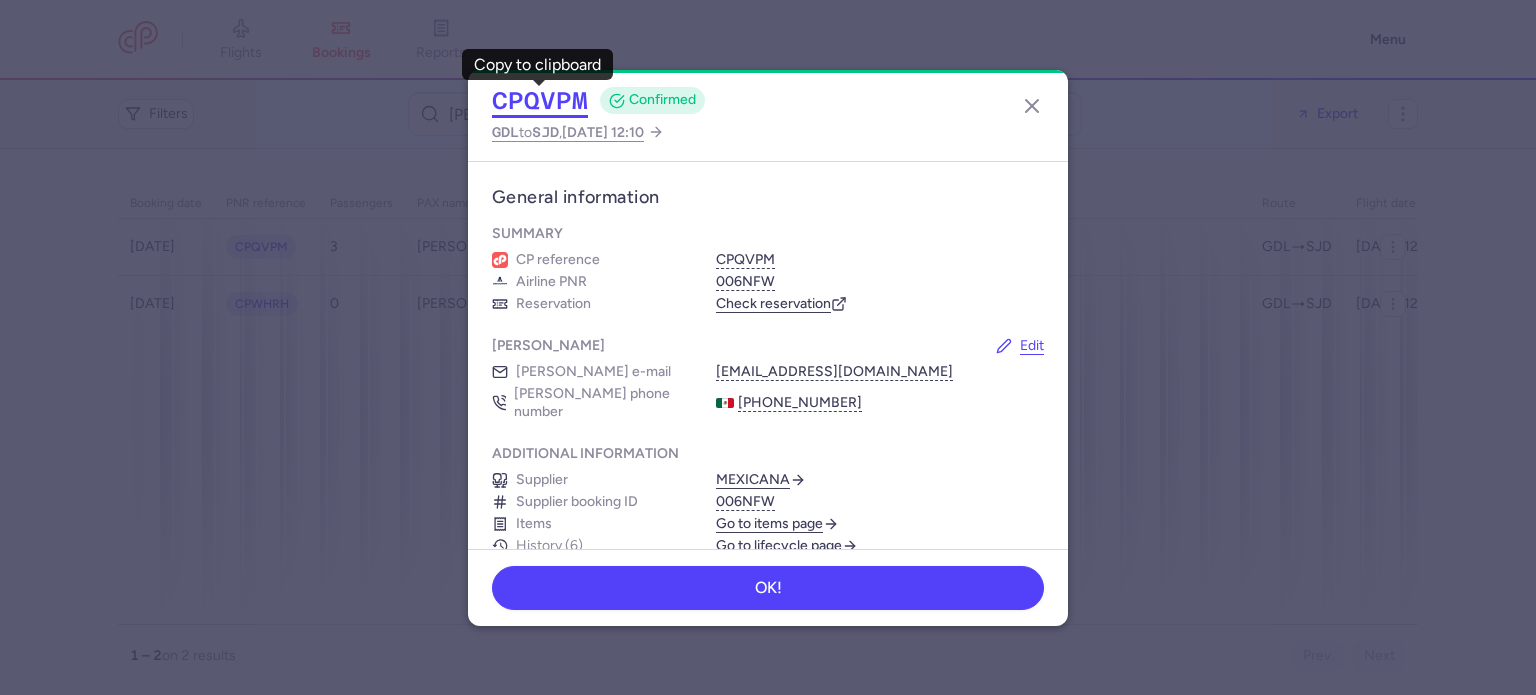 click on "CPQVPM" 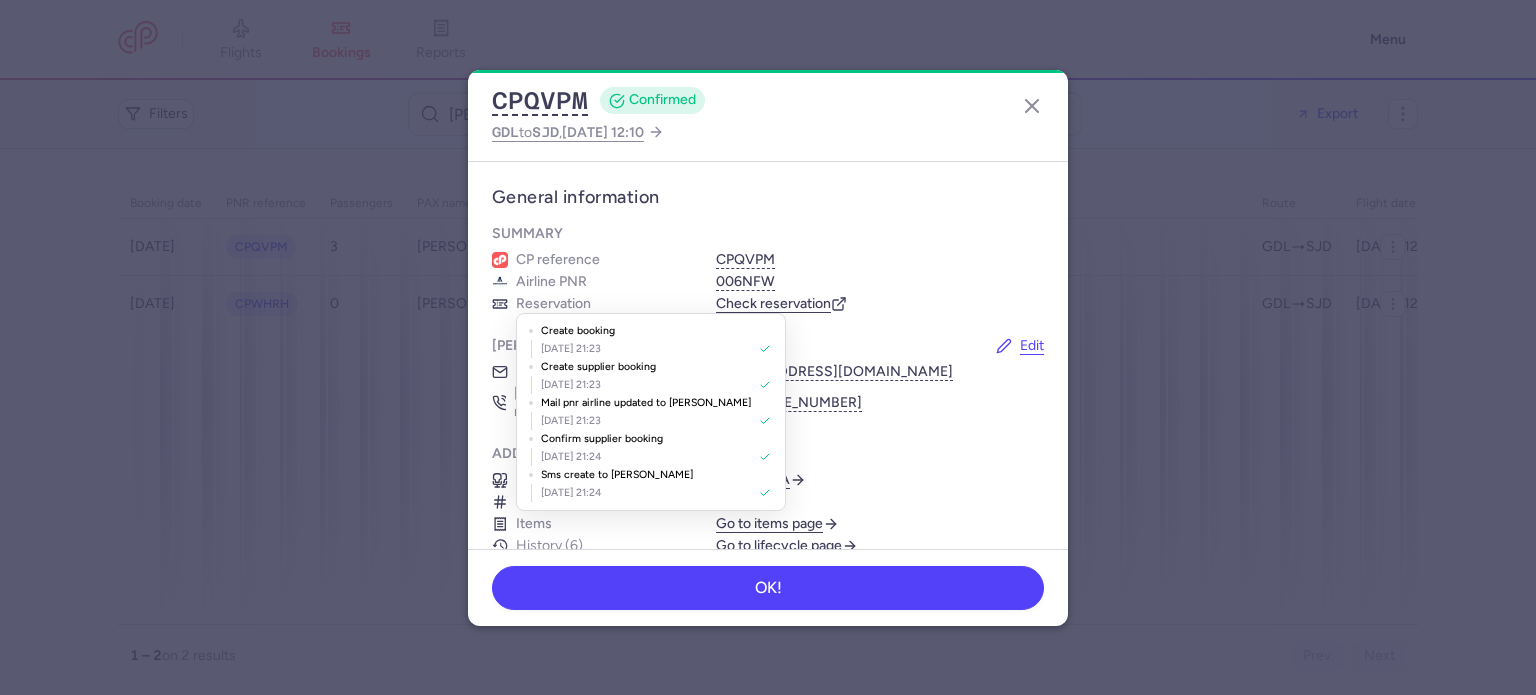 drag, startPoint x: 634, startPoint y: 346, endPoint x: 540, endPoint y: 352, distance: 94.19129 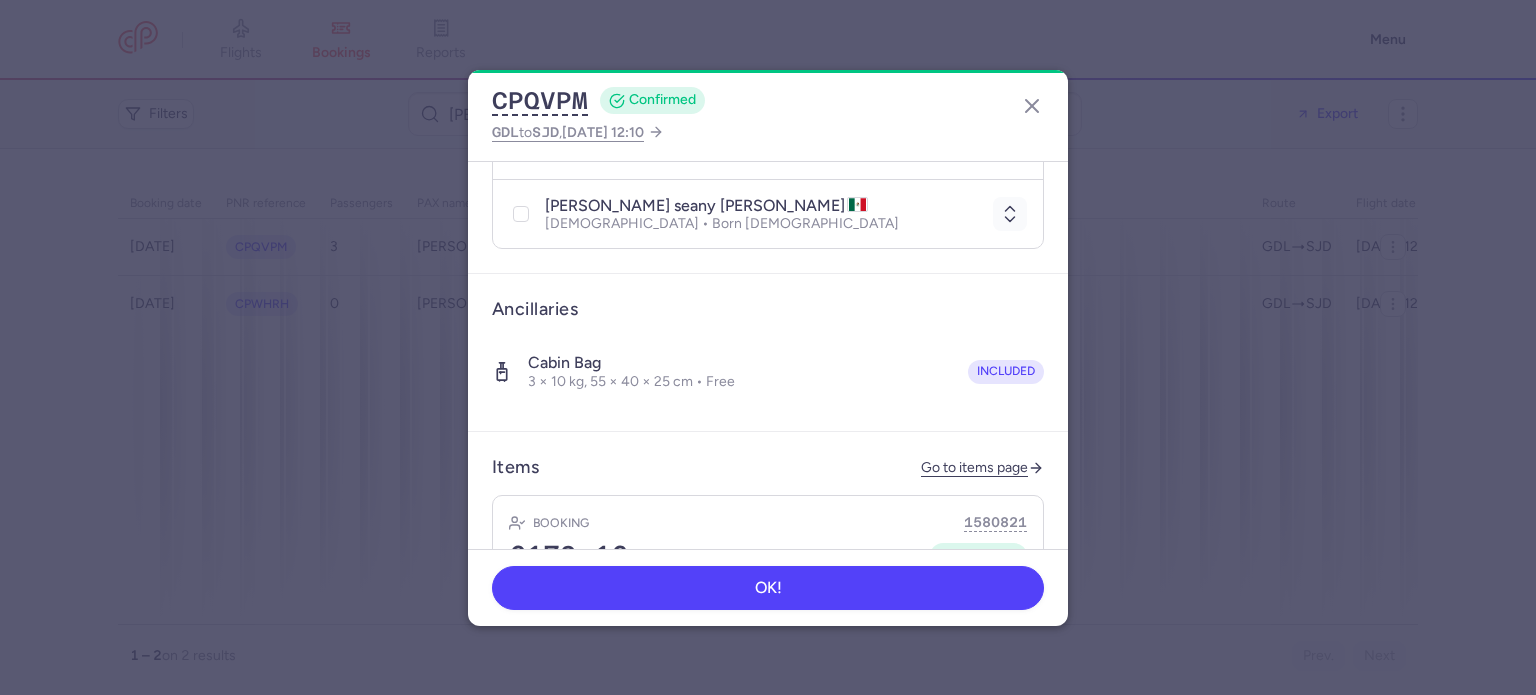 scroll, scrollTop: 634, scrollLeft: 0, axis: vertical 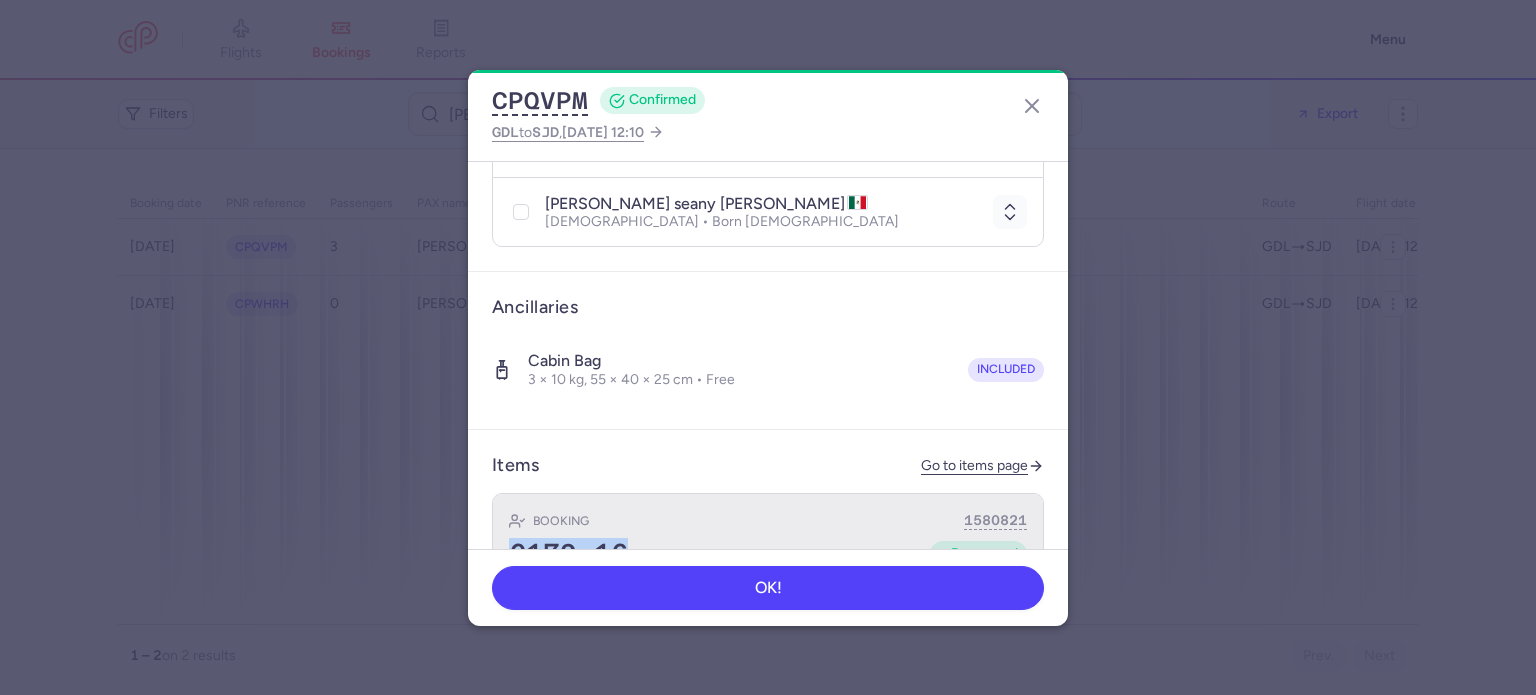 drag, startPoint x: 652, startPoint y: 532, endPoint x: 515, endPoint y: 520, distance: 137.52454 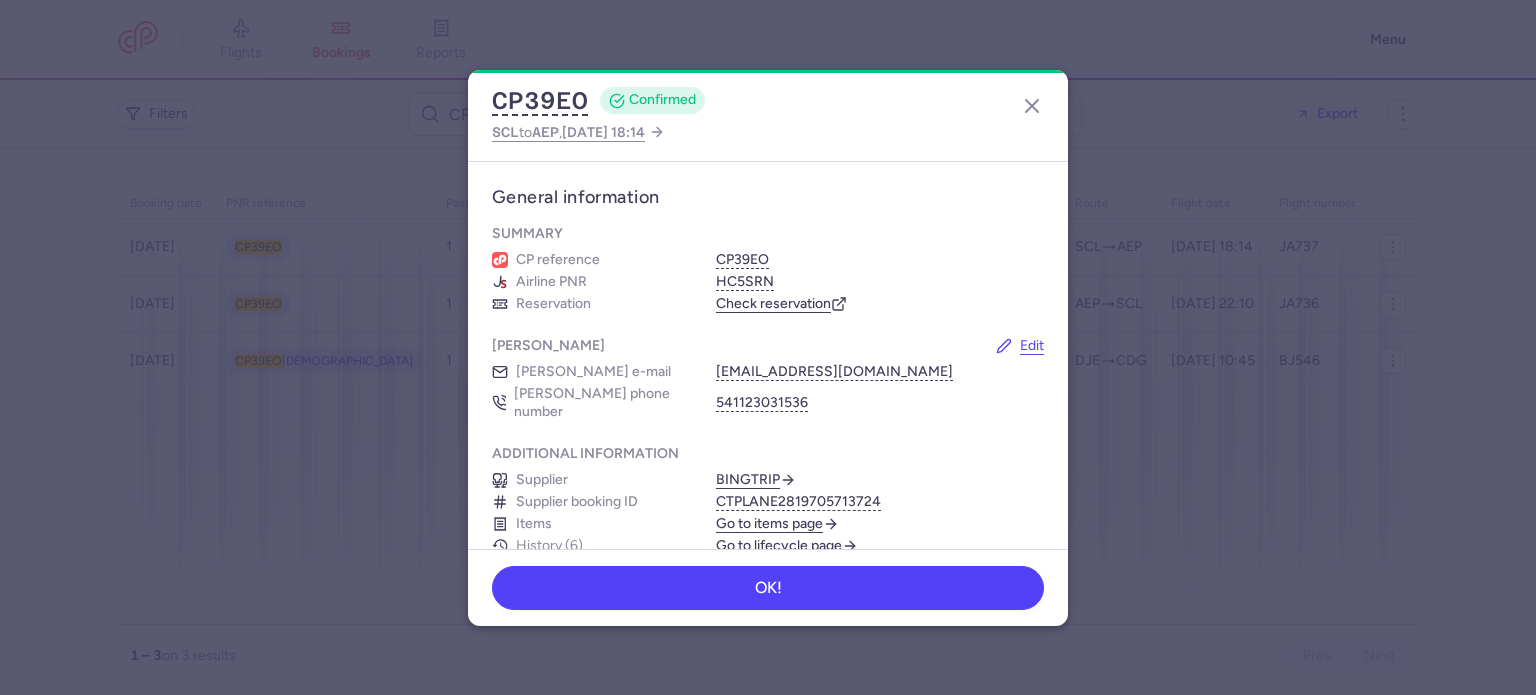 scroll, scrollTop: 0, scrollLeft: 0, axis: both 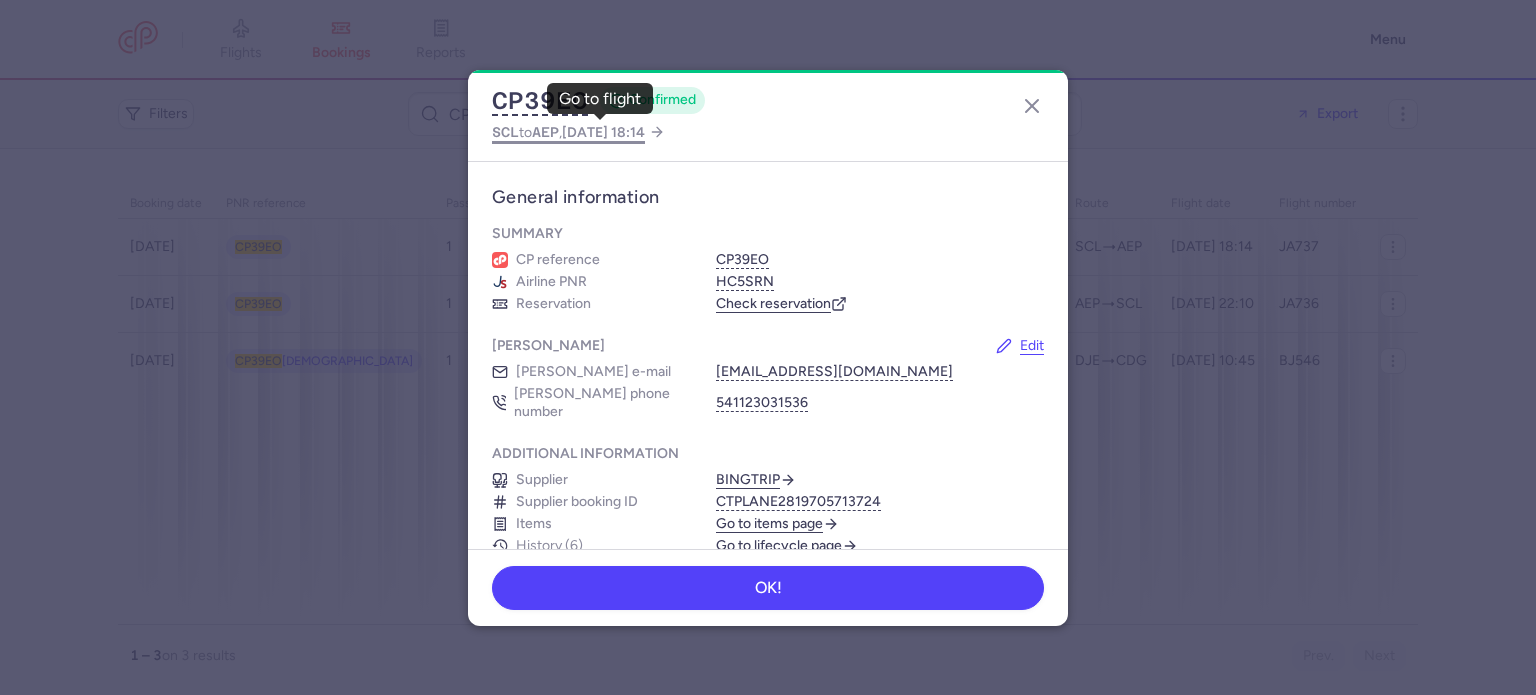 click on "2025 Aug 9, 18:14" at bounding box center (603, 132) 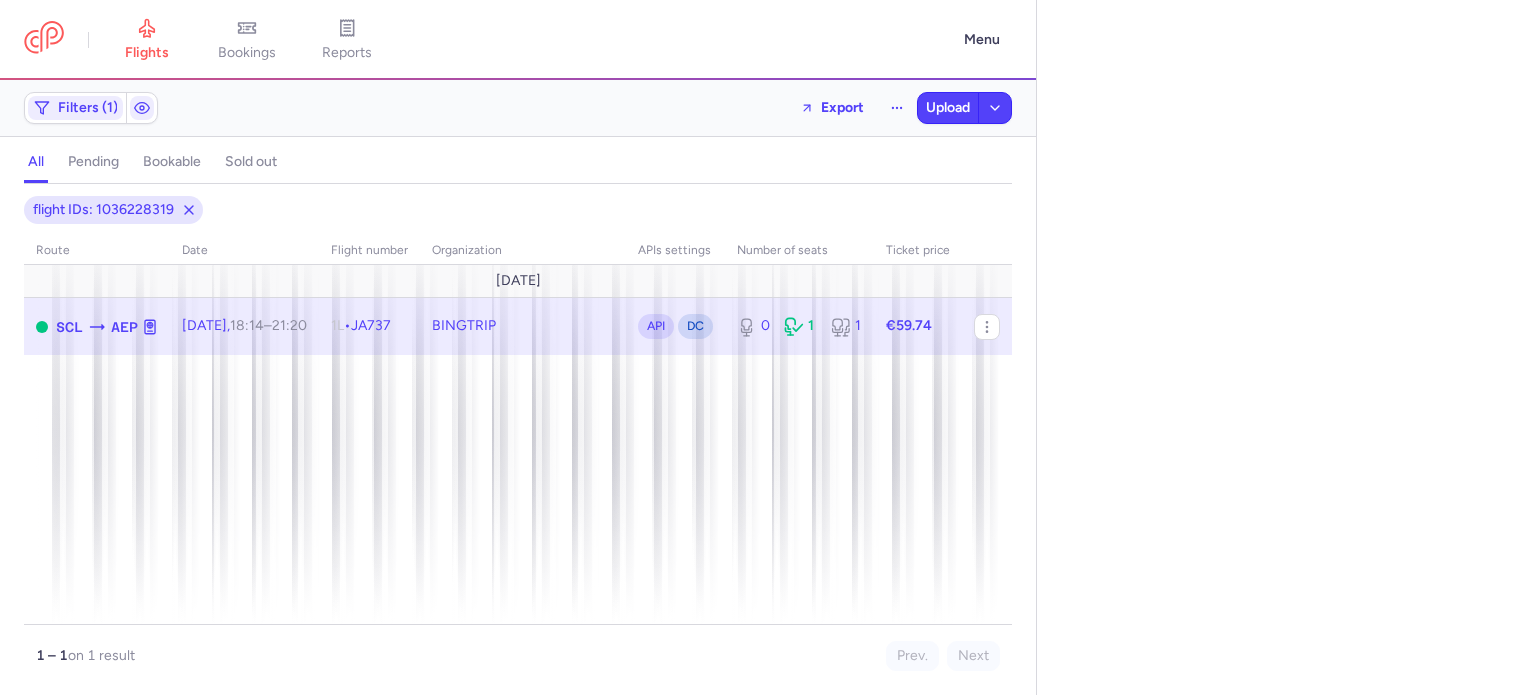 select on "days" 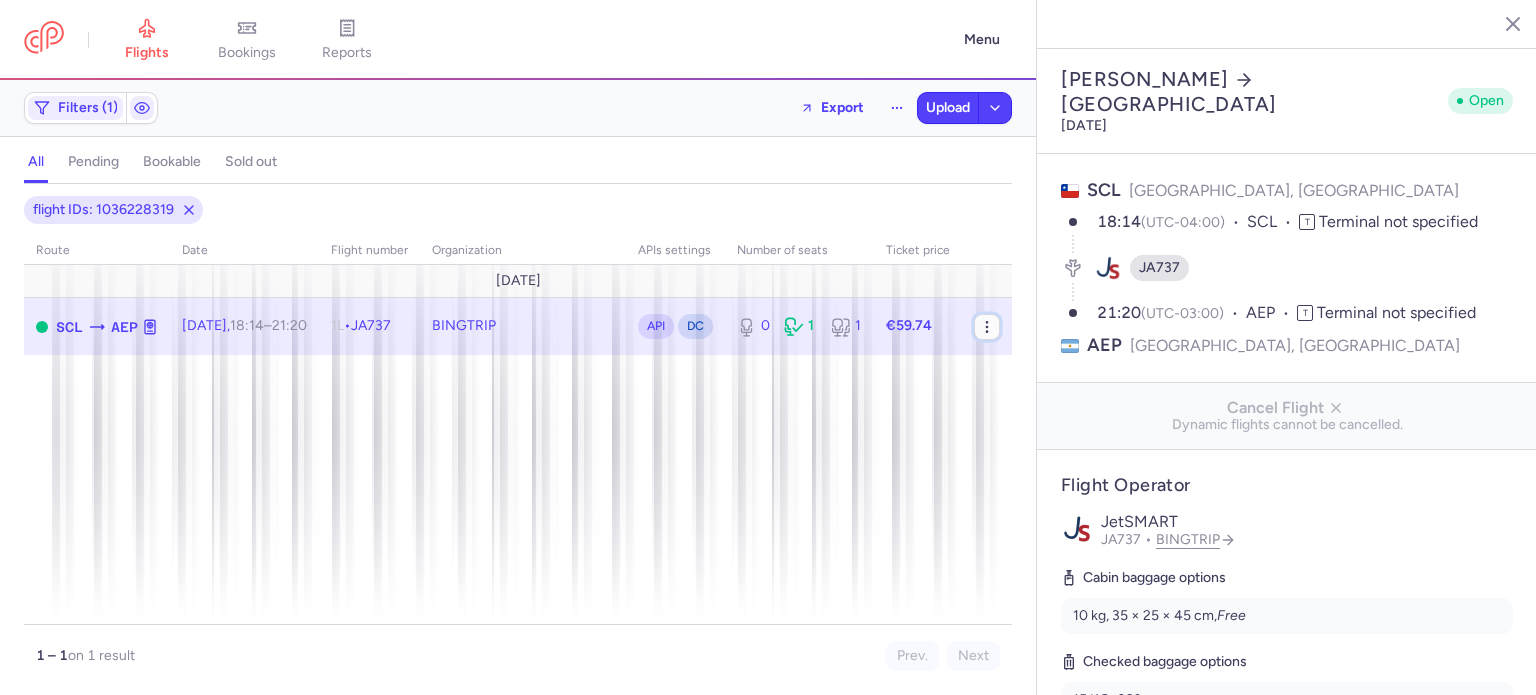 click 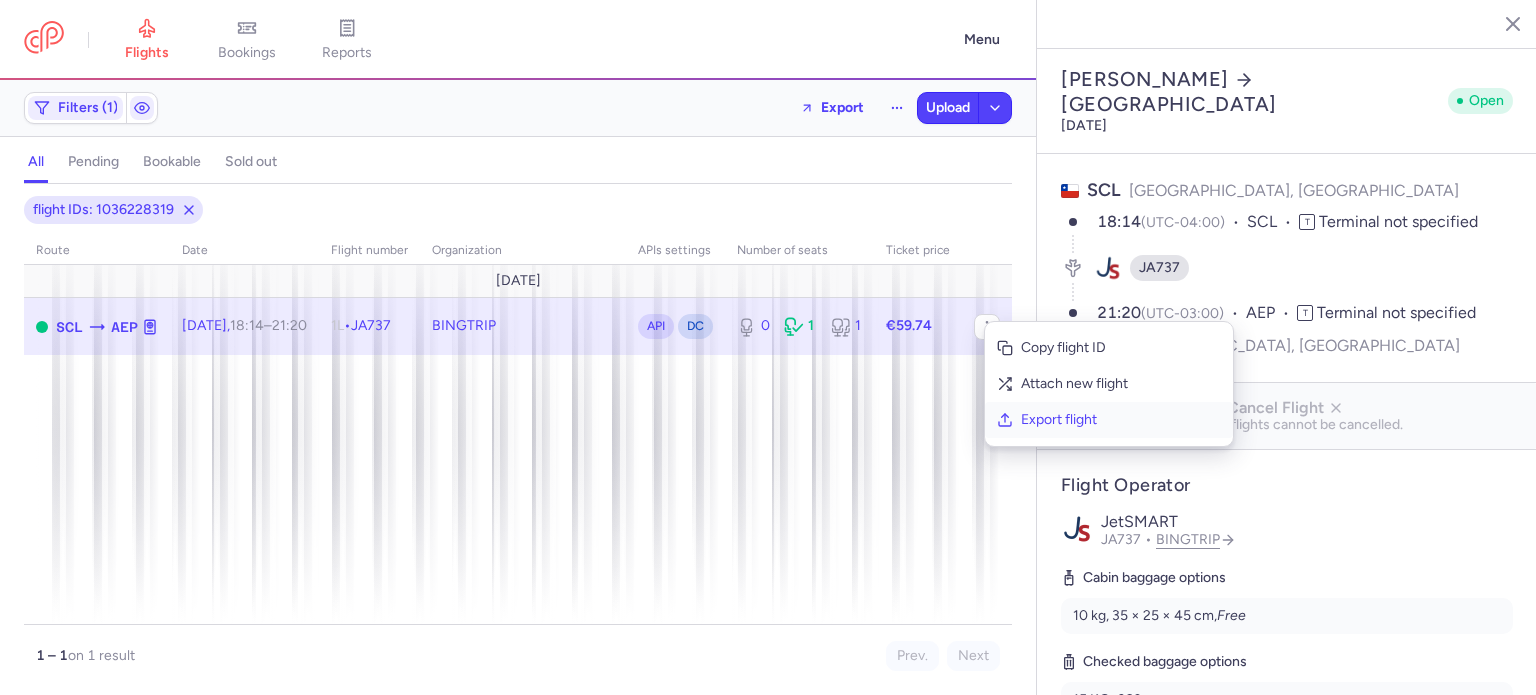 click on "Export flight" at bounding box center [1121, 420] 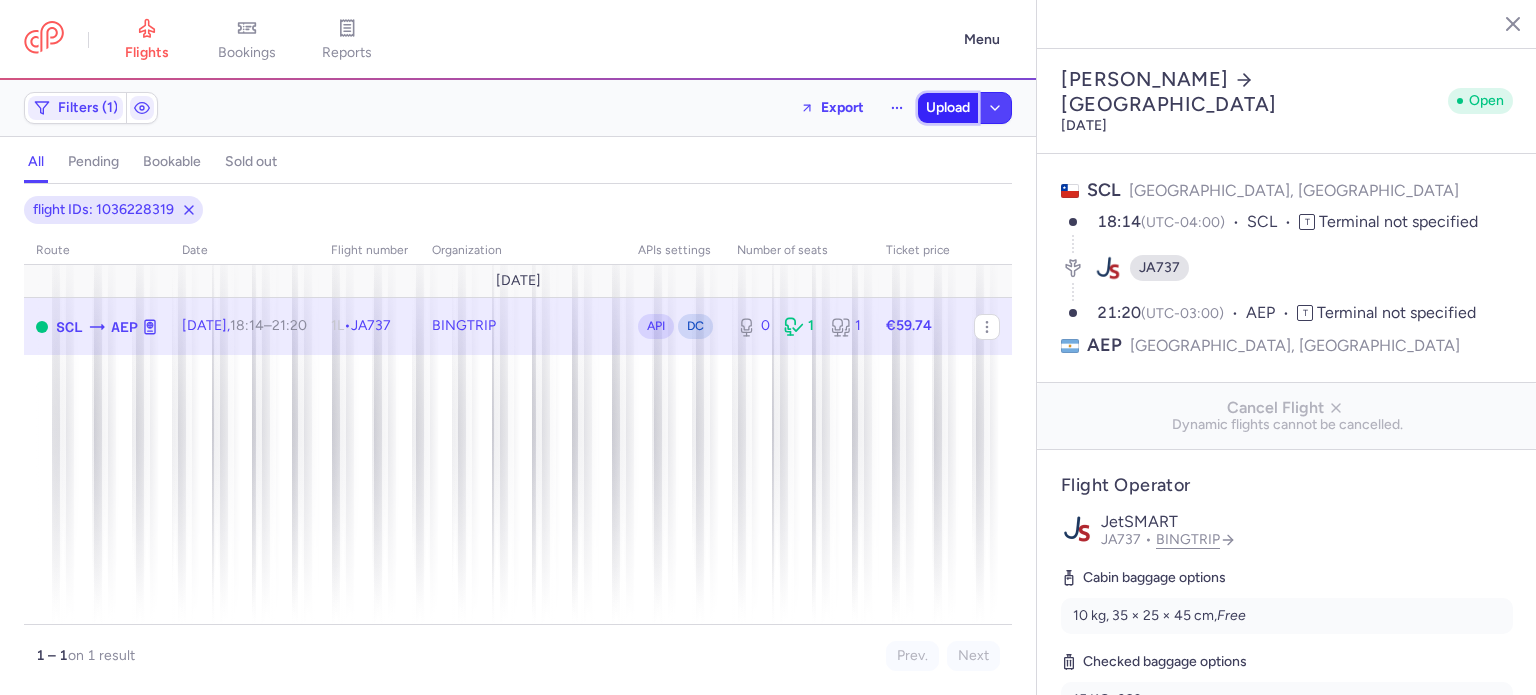 click on "Upload" at bounding box center [948, 108] 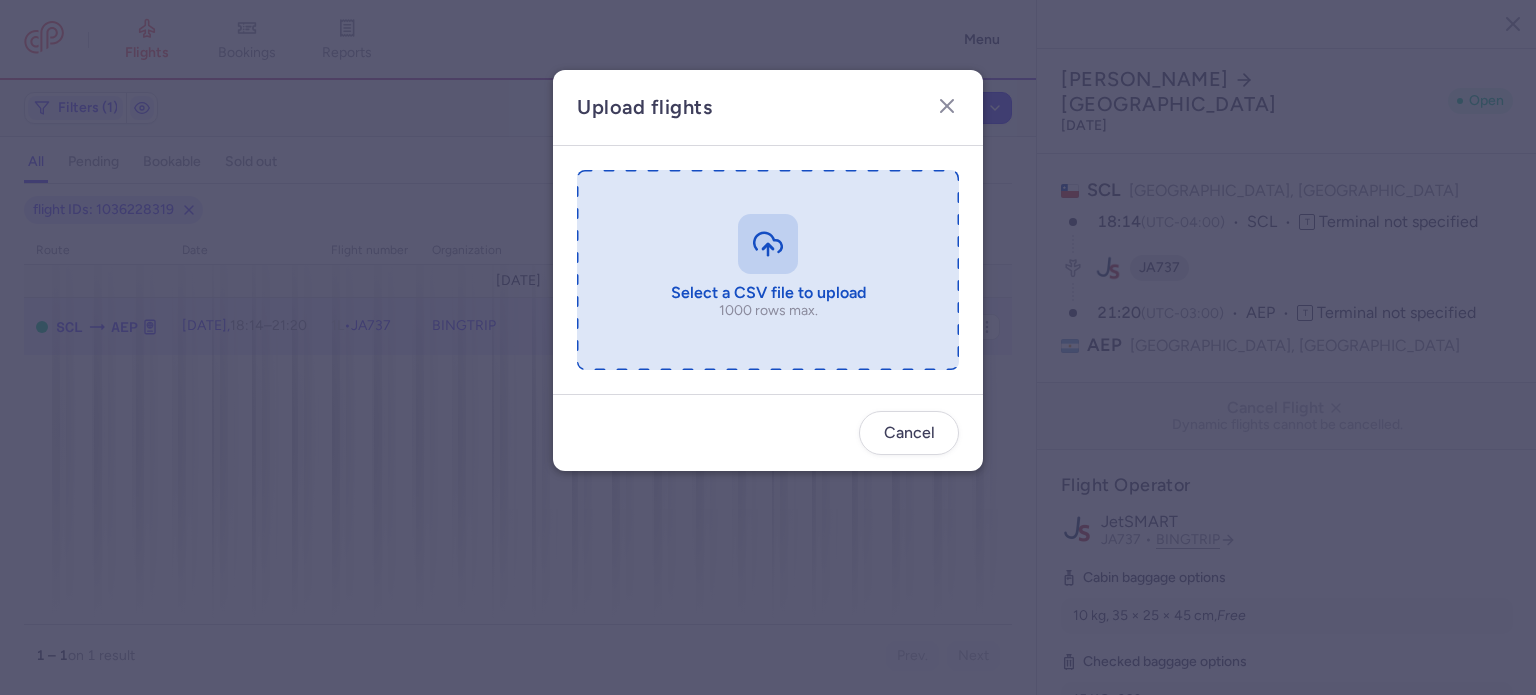 click at bounding box center (768, 270) 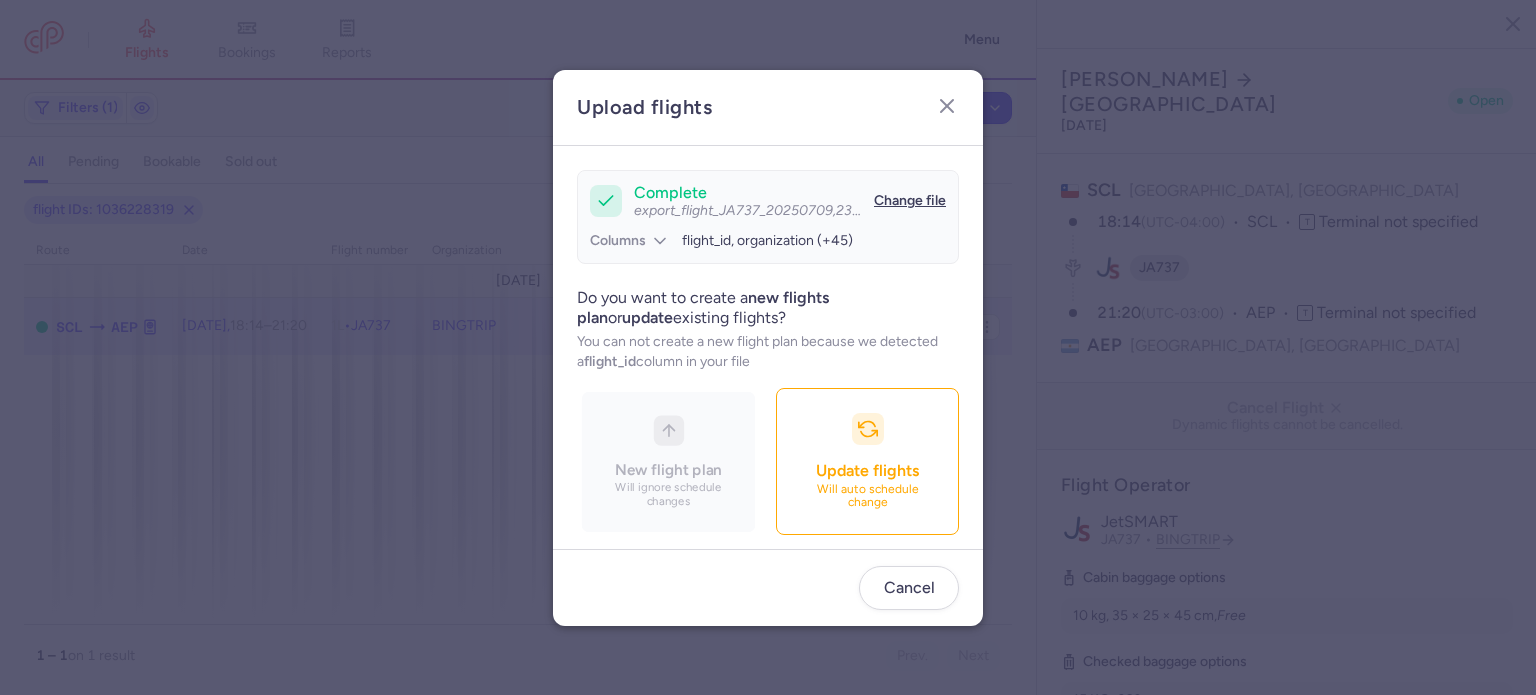 scroll, scrollTop: 172, scrollLeft: 0, axis: vertical 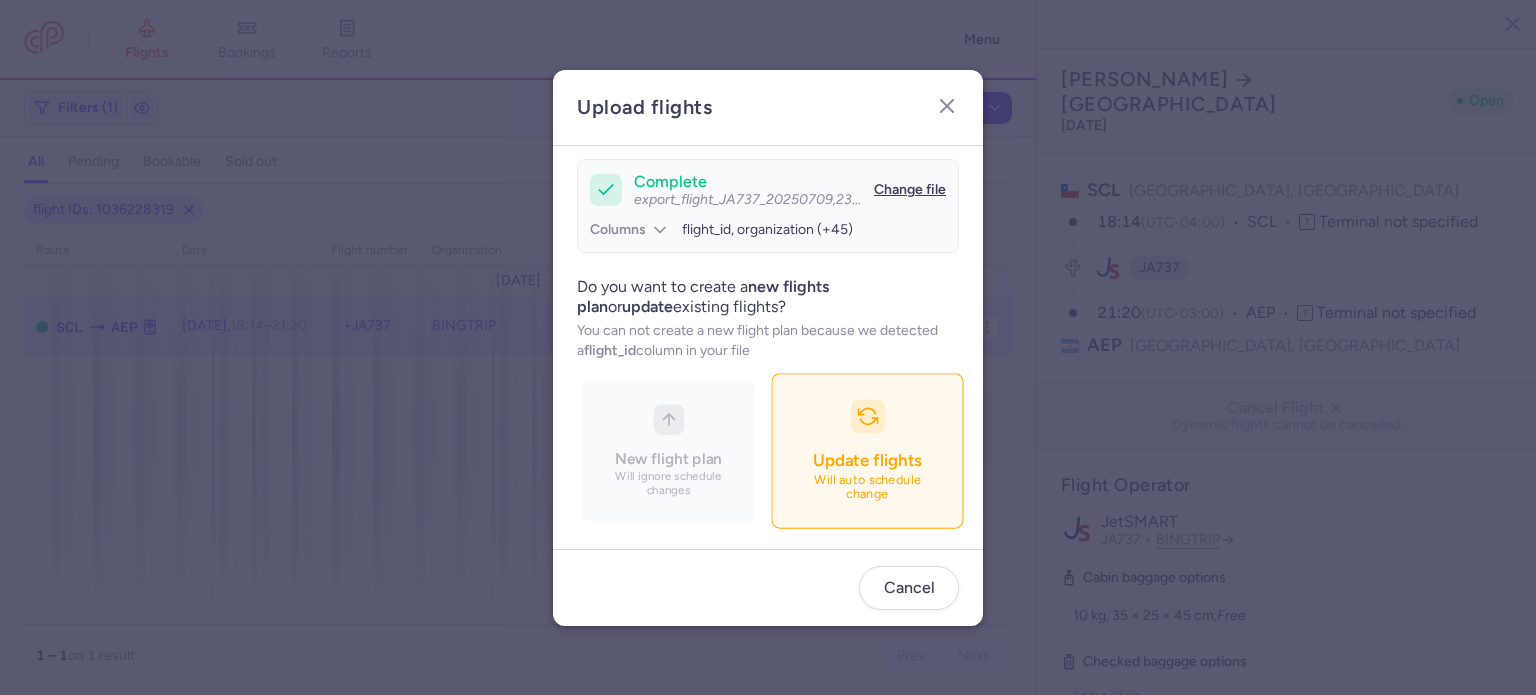 click on "Update flights Will auto schedule change" at bounding box center (867, 450) 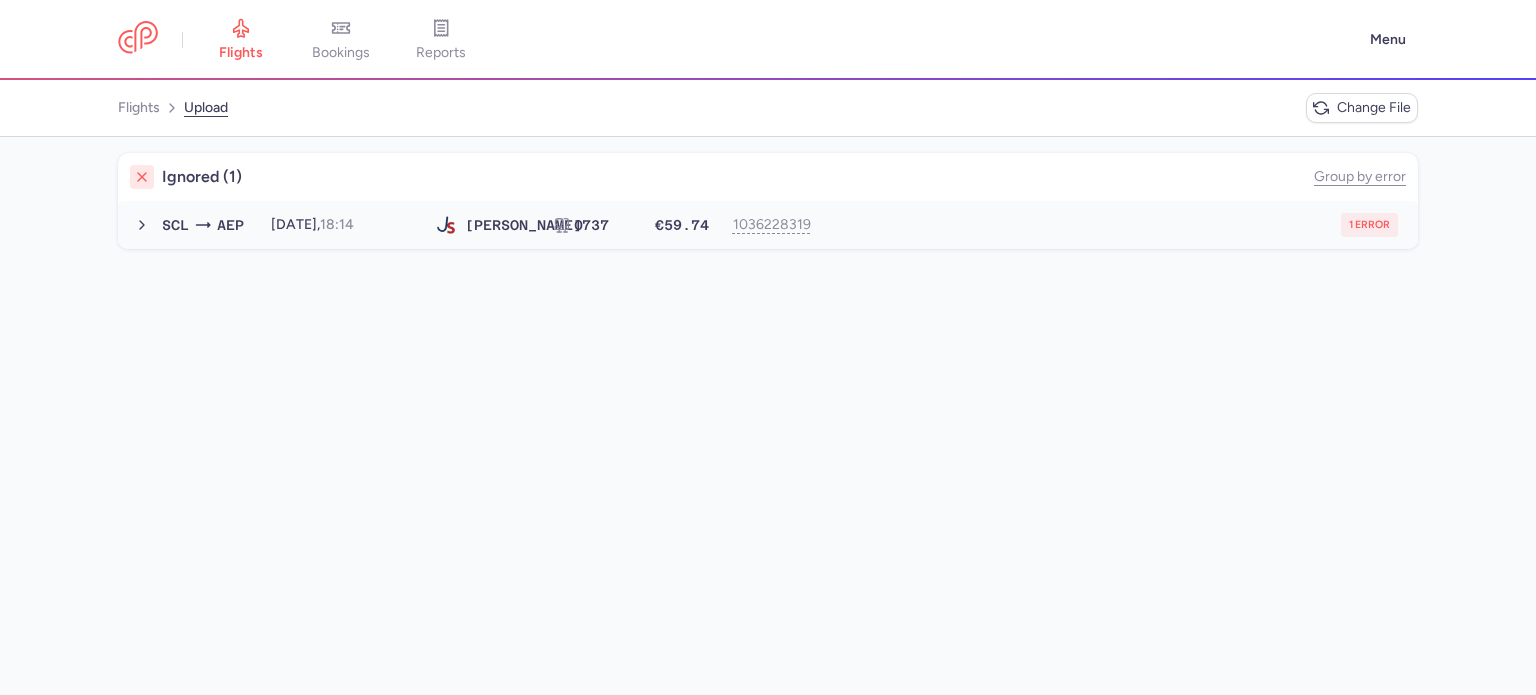 click on "1 error" at bounding box center (1112, 225) 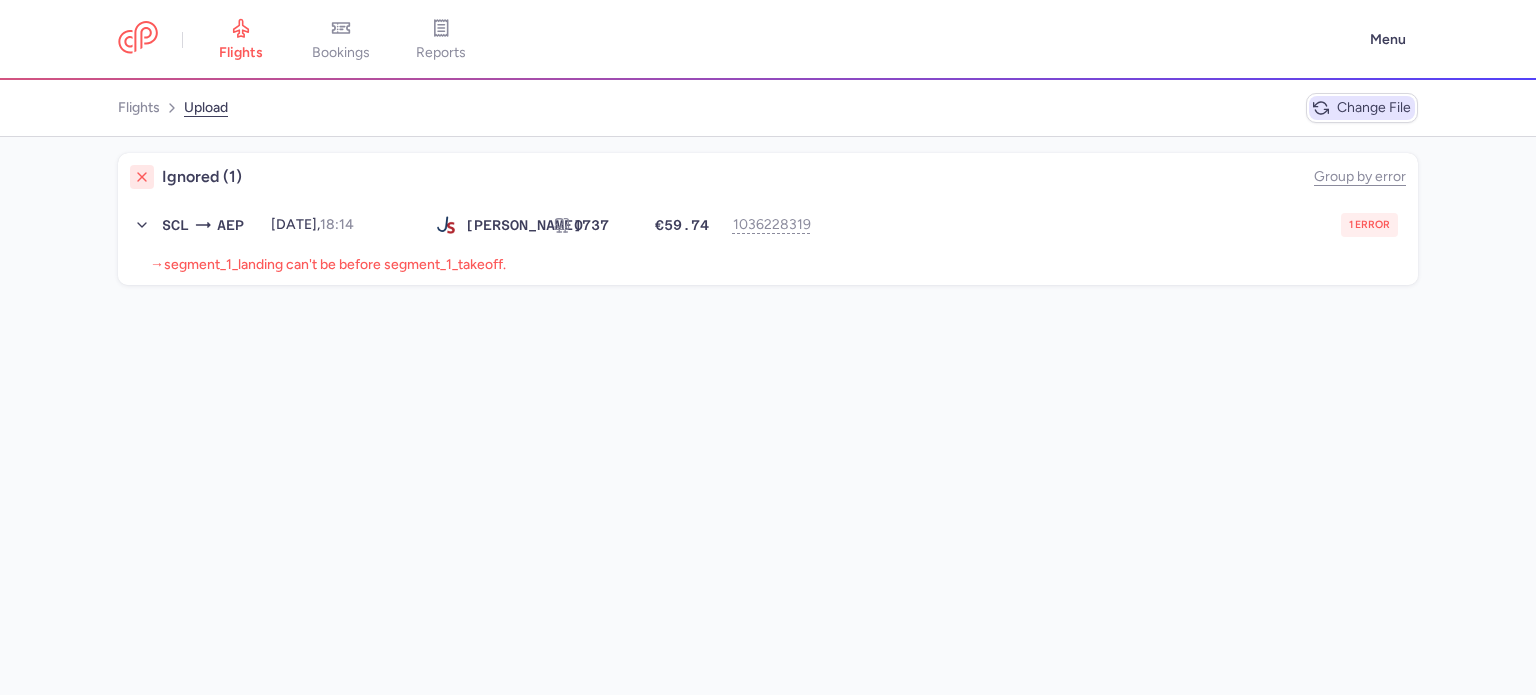 click on "Change file" 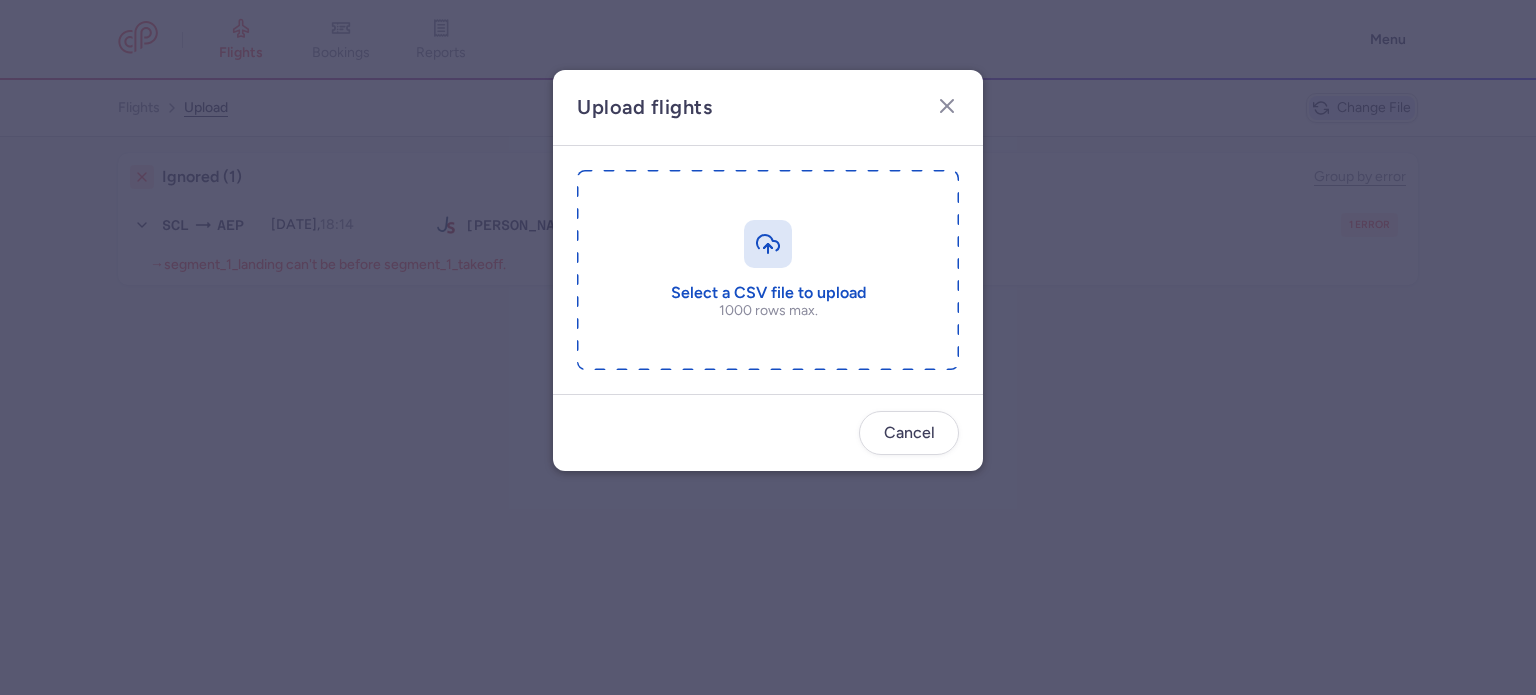 type on "C:\fakepath\export_flight_JA737_20250709,2332 (2).csv" 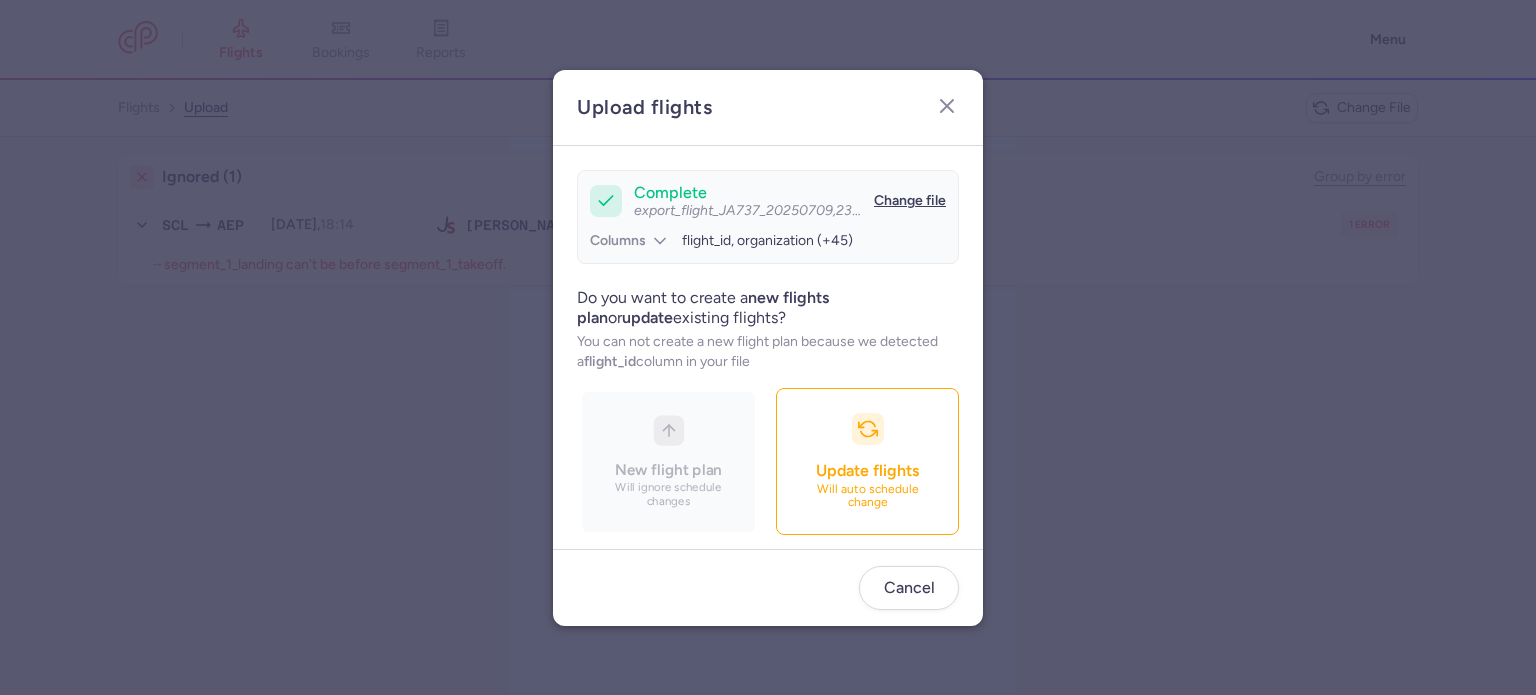 scroll, scrollTop: 172, scrollLeft: 0, axis: vertical 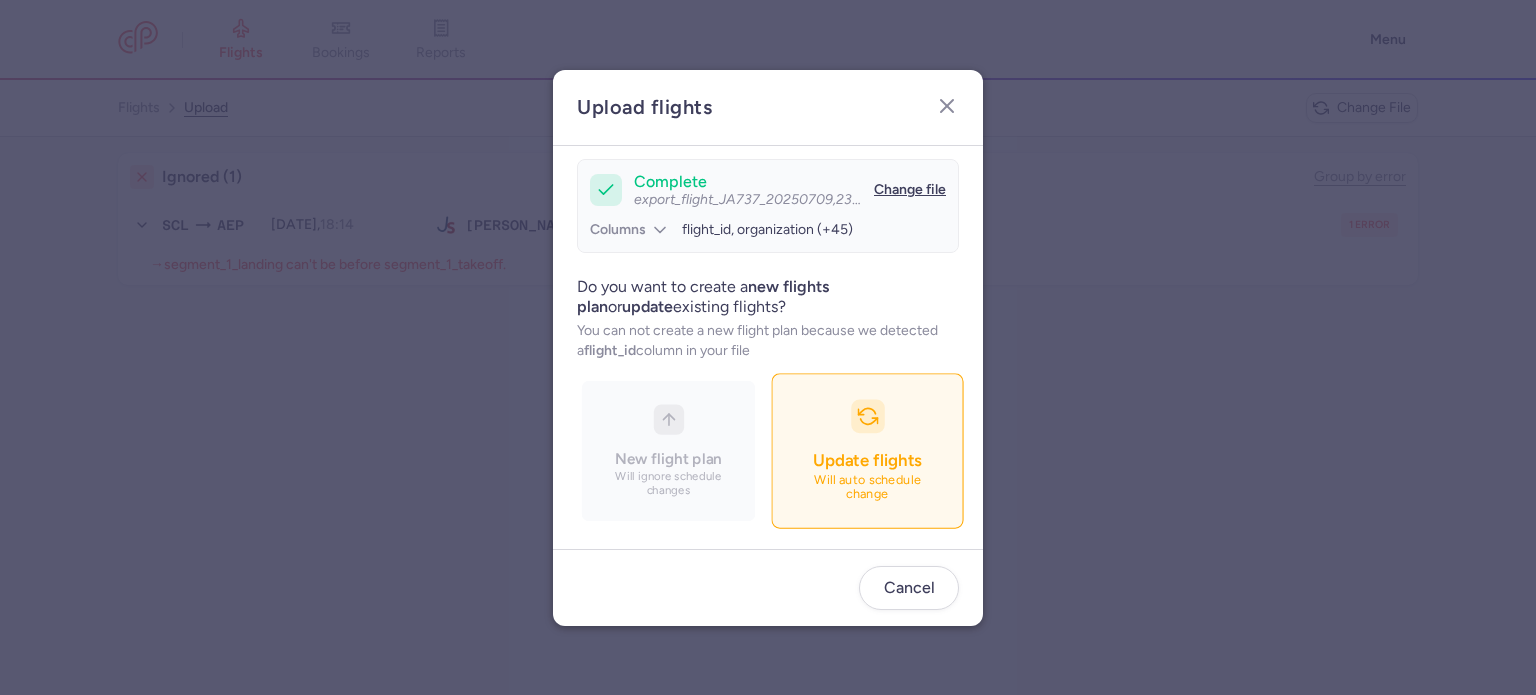 click on "Update flights Will auto schedule change" at bounding box center (867, 450) 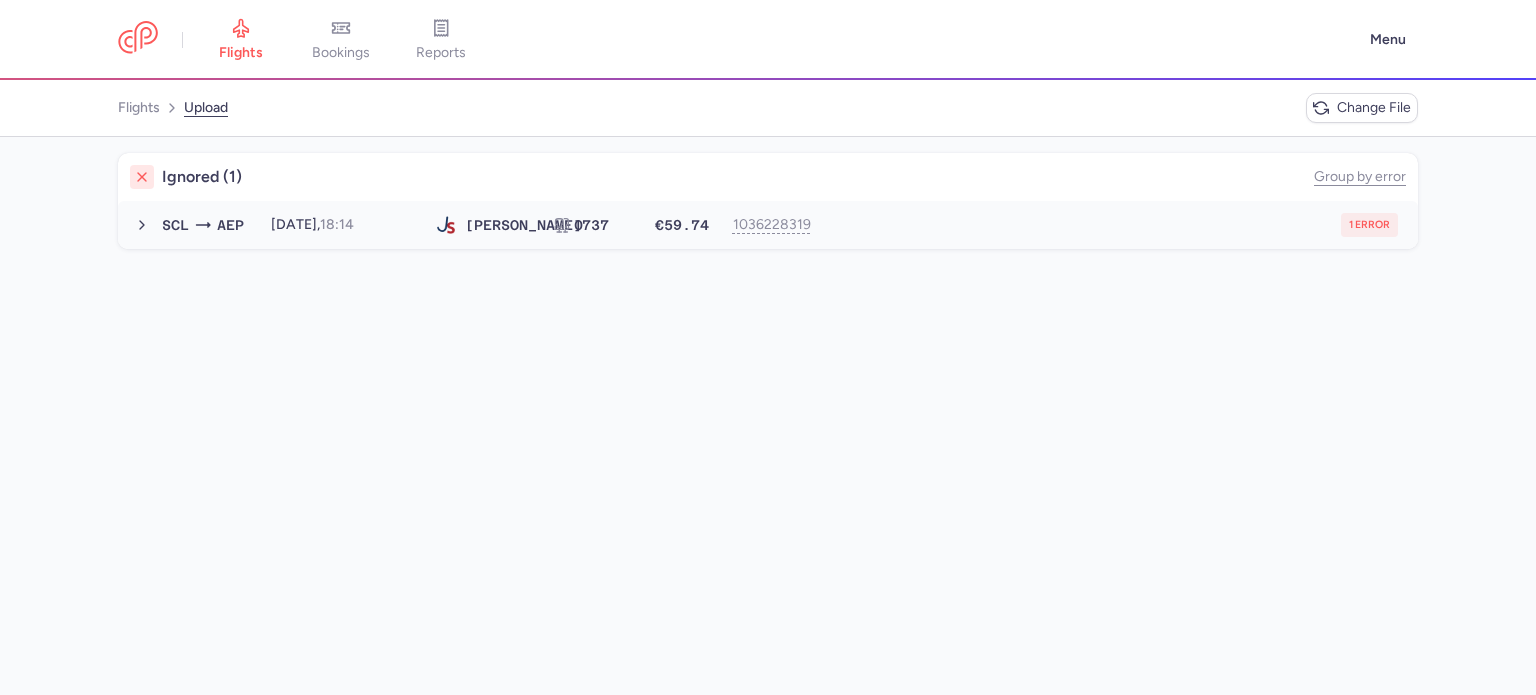 click on "1 error" at bounding box center [1112, 225] 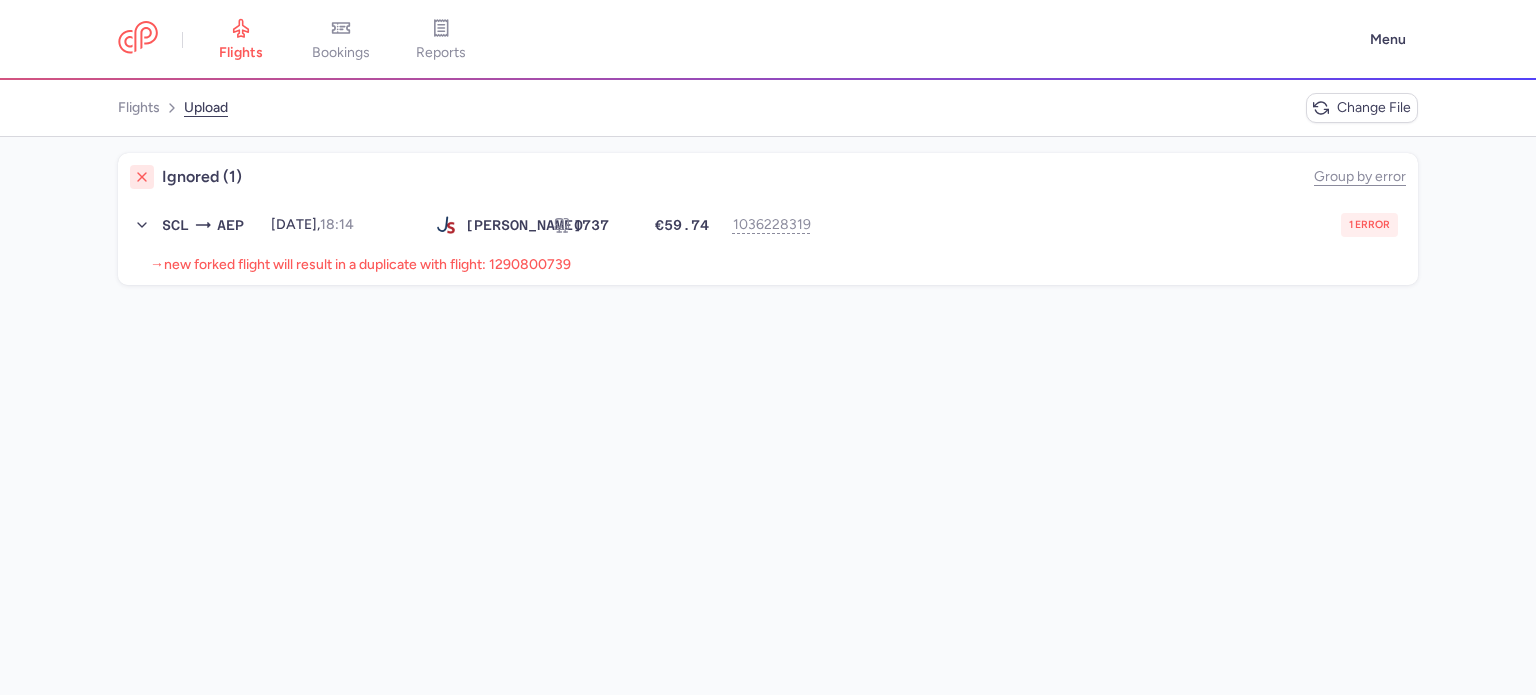 click on "new forked flight will result in a duplicate with flight: 1290800739" at bounding box center [367, 264] 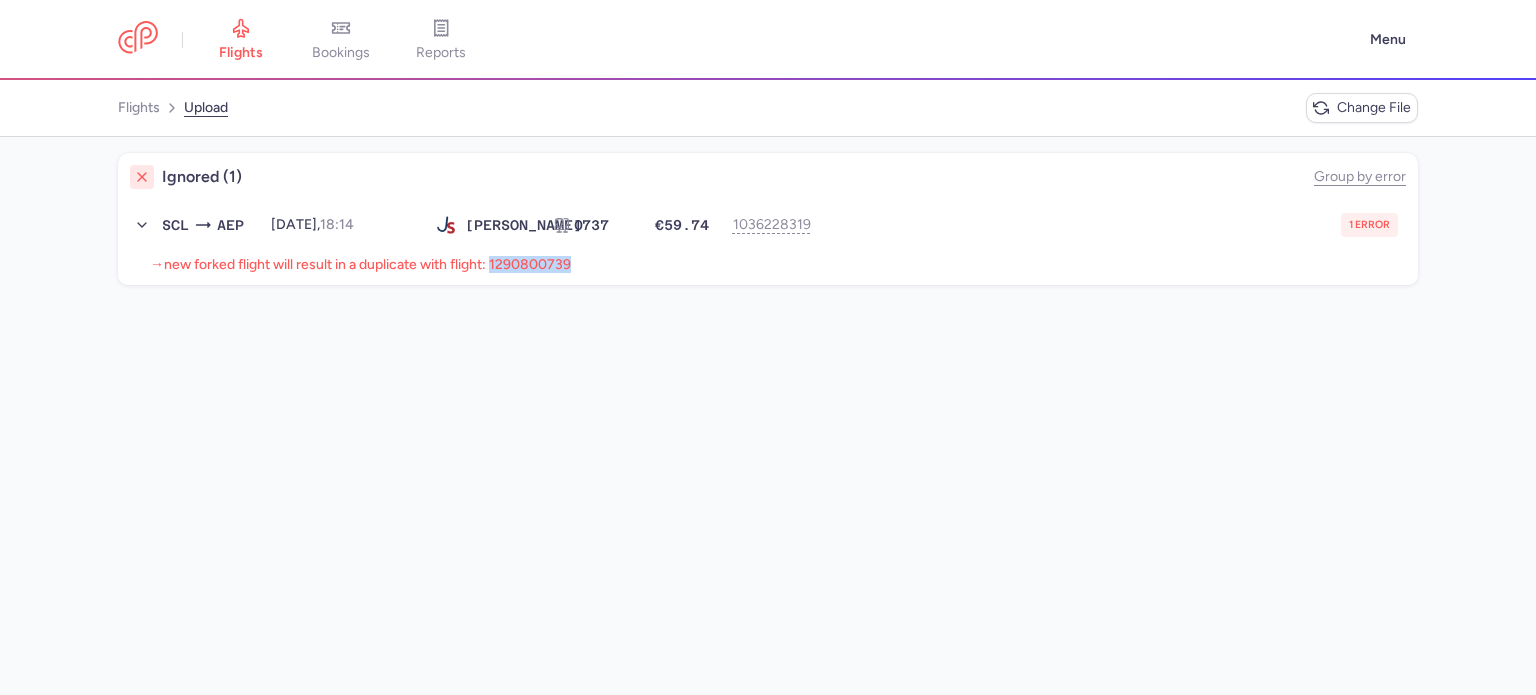 click on "new forked flight will result in a duplicate with flight: 1290800739" at bounding box center (367, 264) 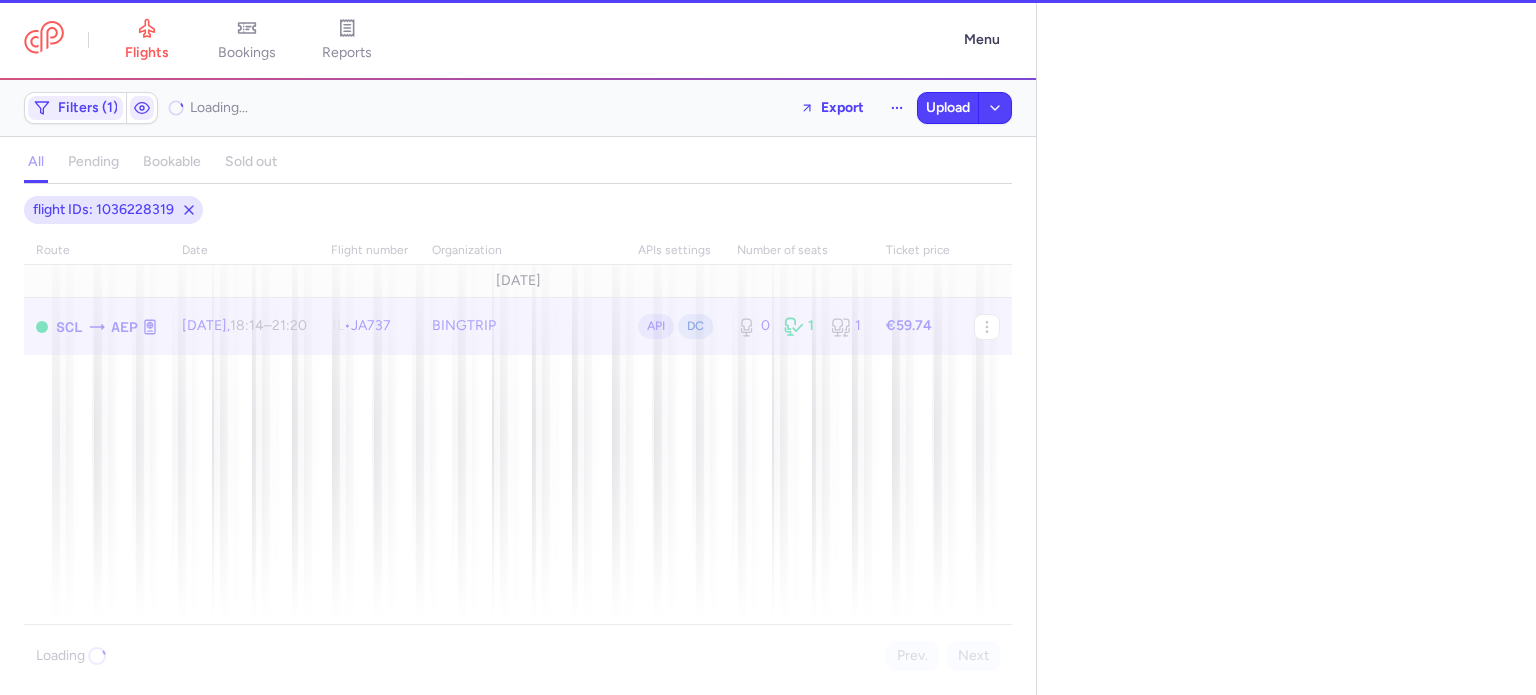 select on "days" 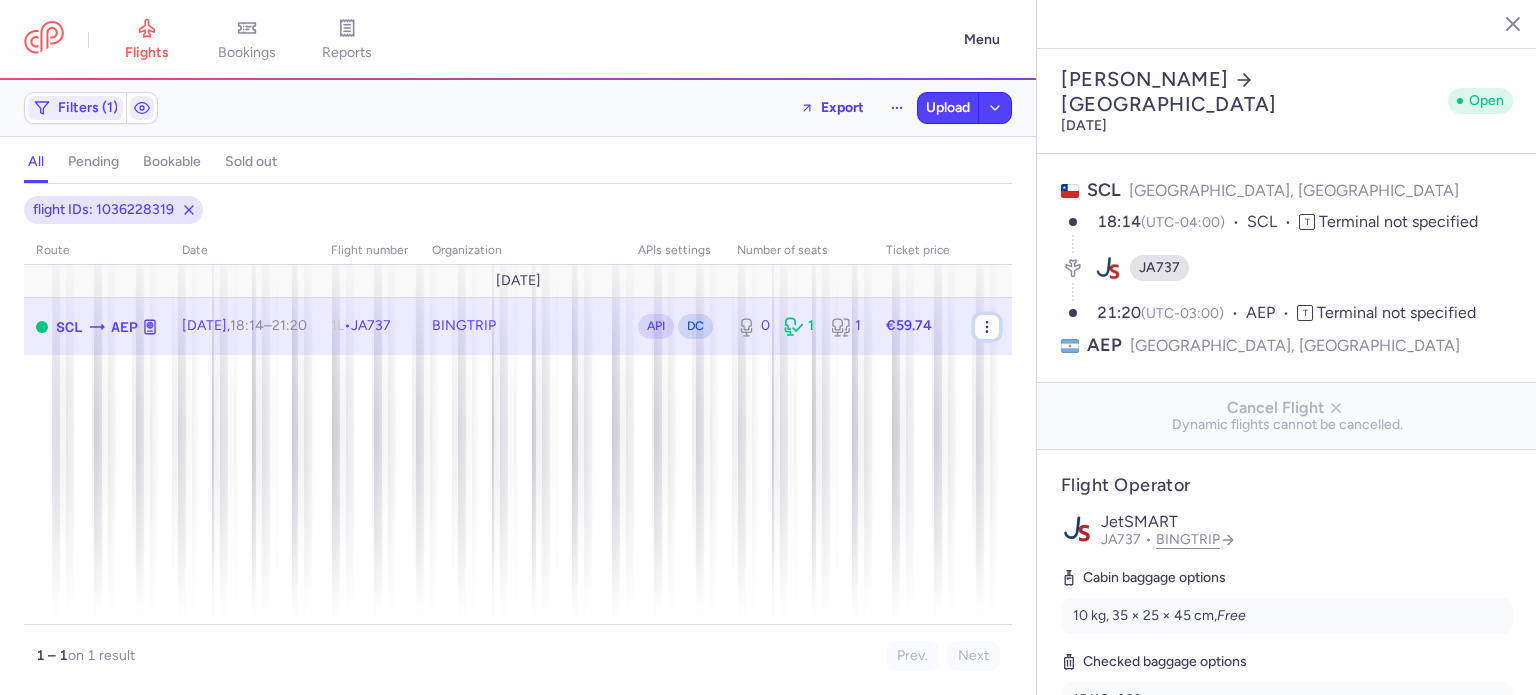 click 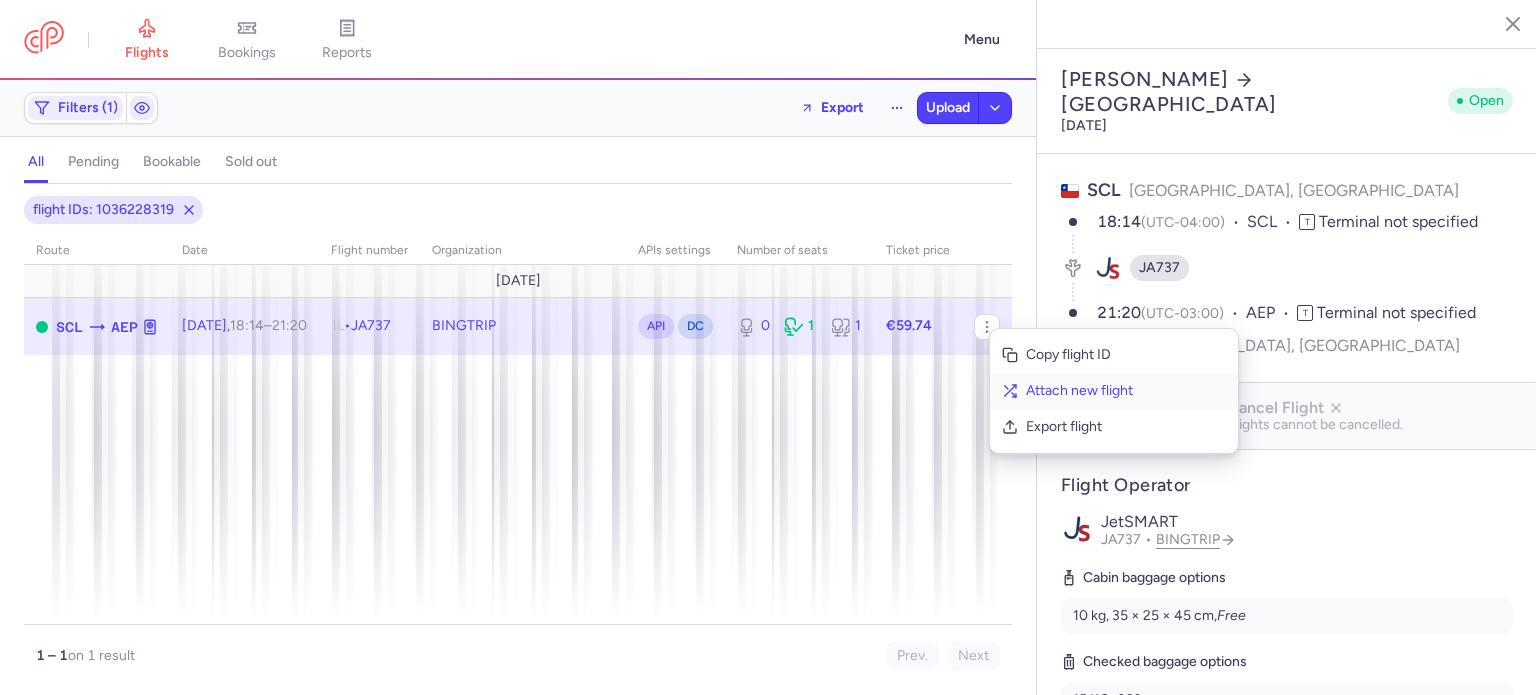 click on "Attach new flight" at bounding box center (1126, 391) 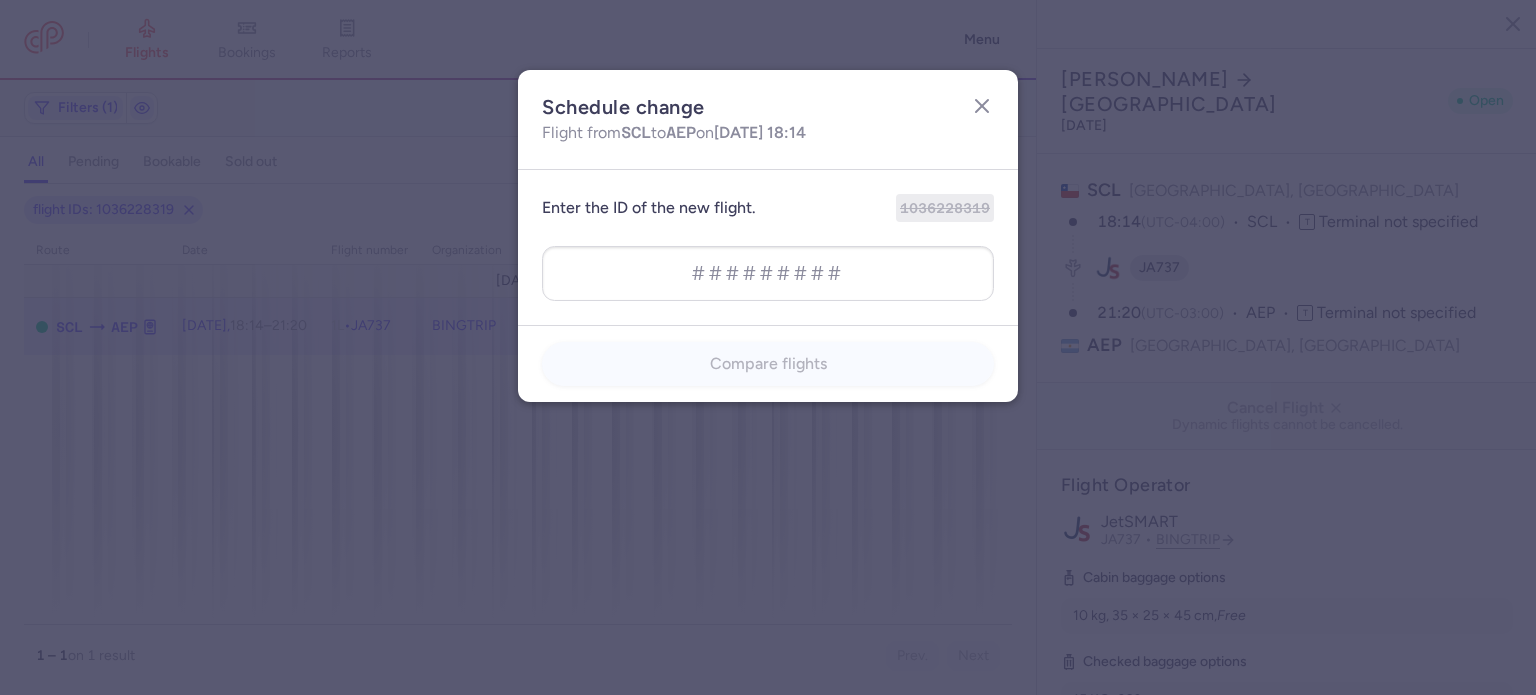type on "1290800739" 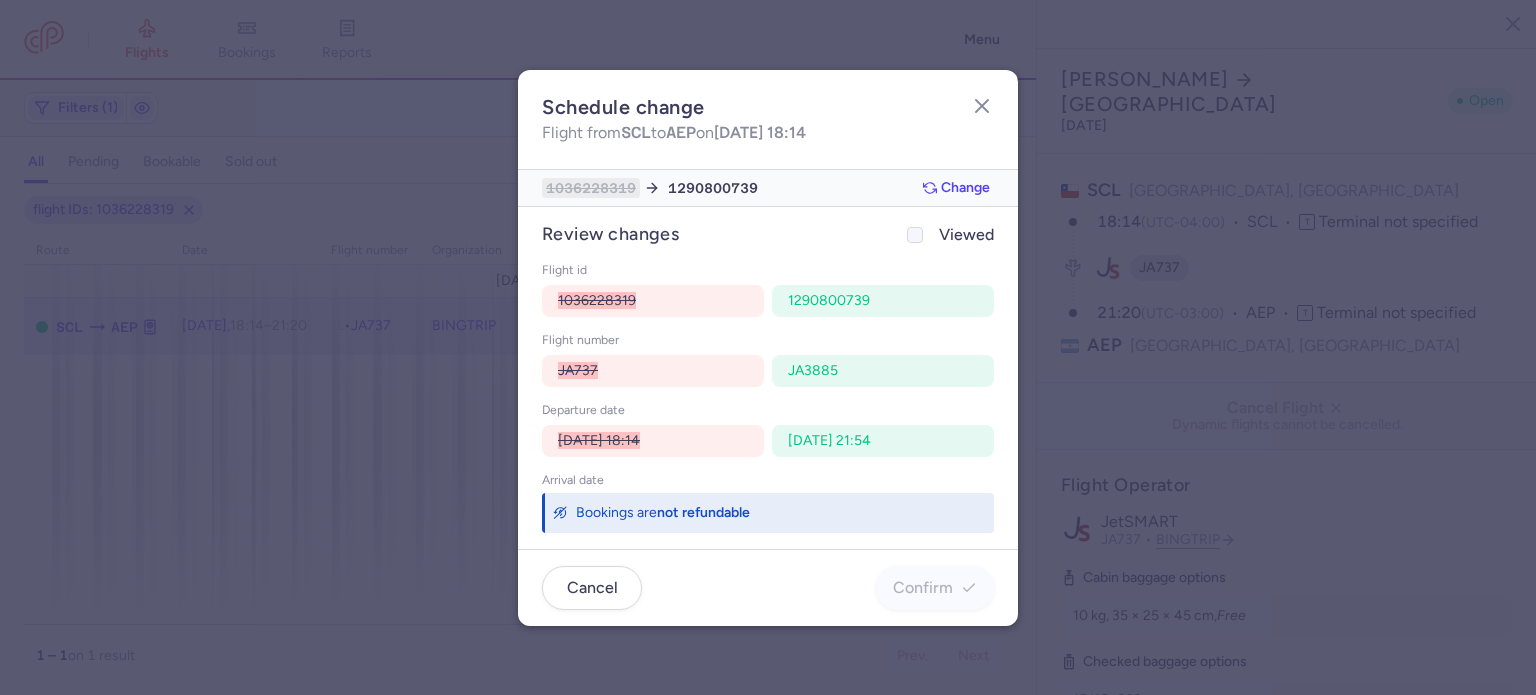 click 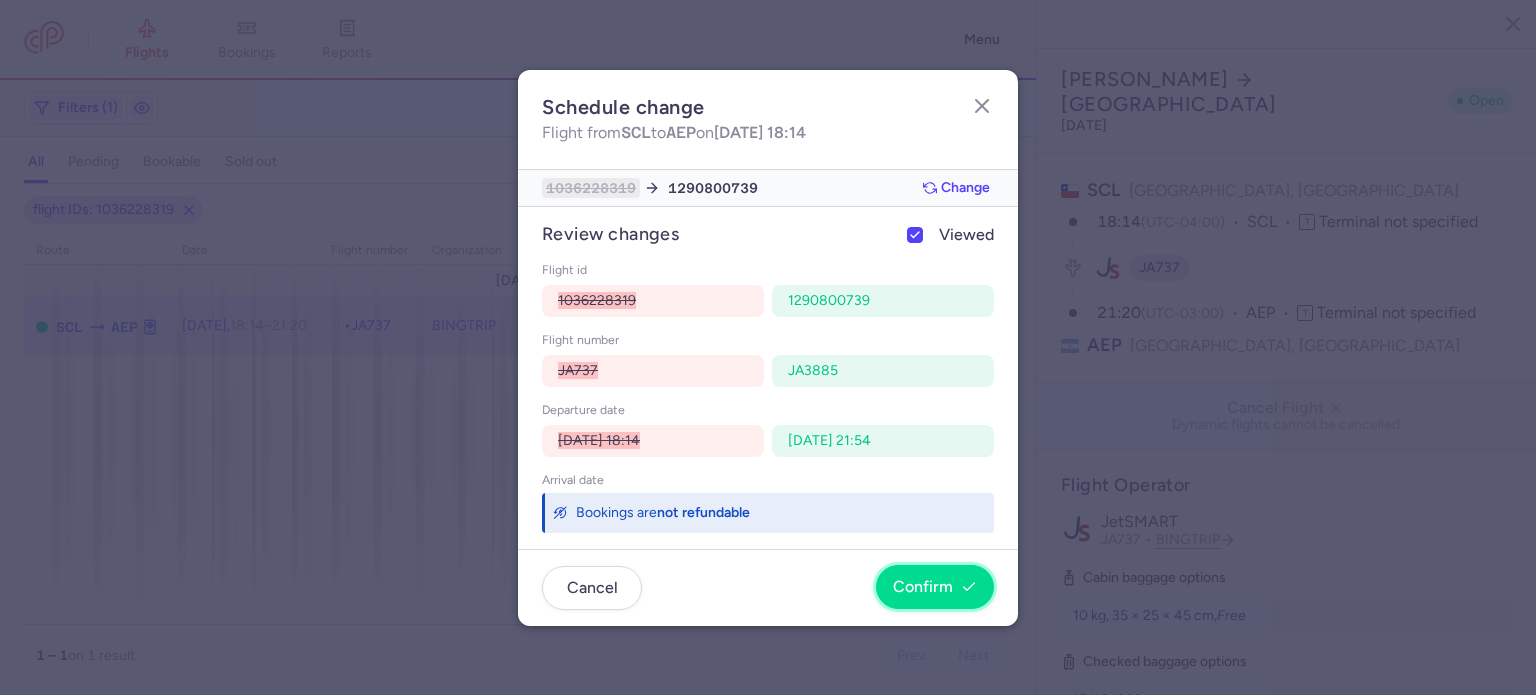 click on "Confirm" at bounding box center [923, 587] 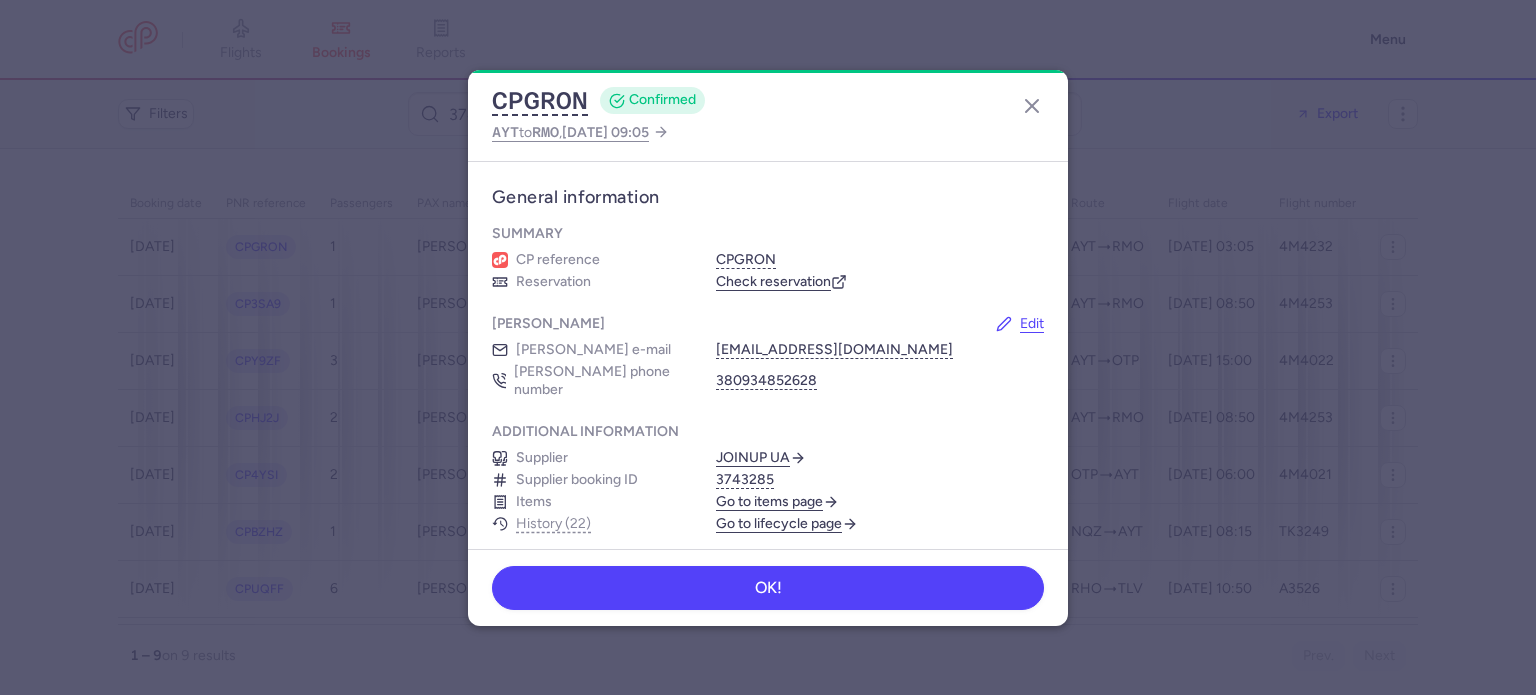 scroll, scrollTop: 0, scrollLeft: 0, axis: both 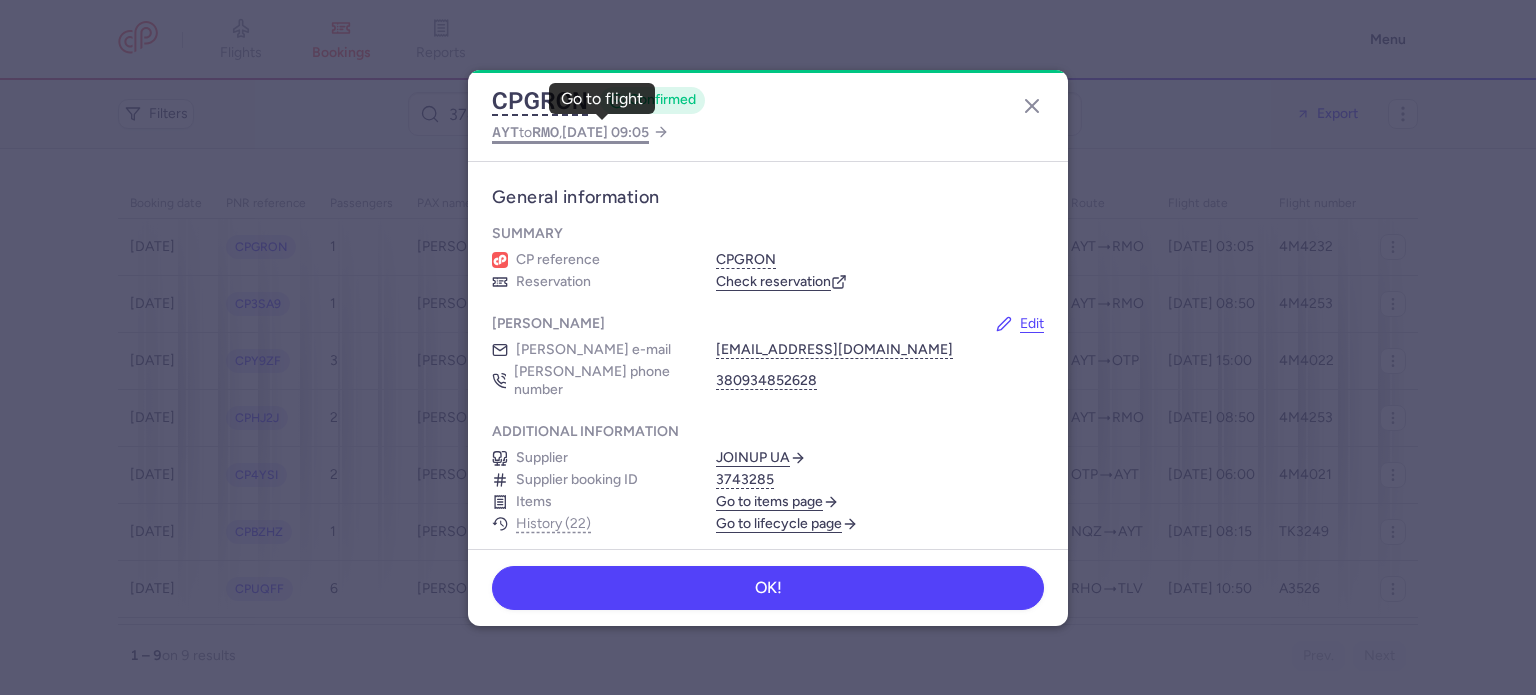 click on "AYT  to  RMO ,  [DATE] 09:05" at bounding box center (570, 132) 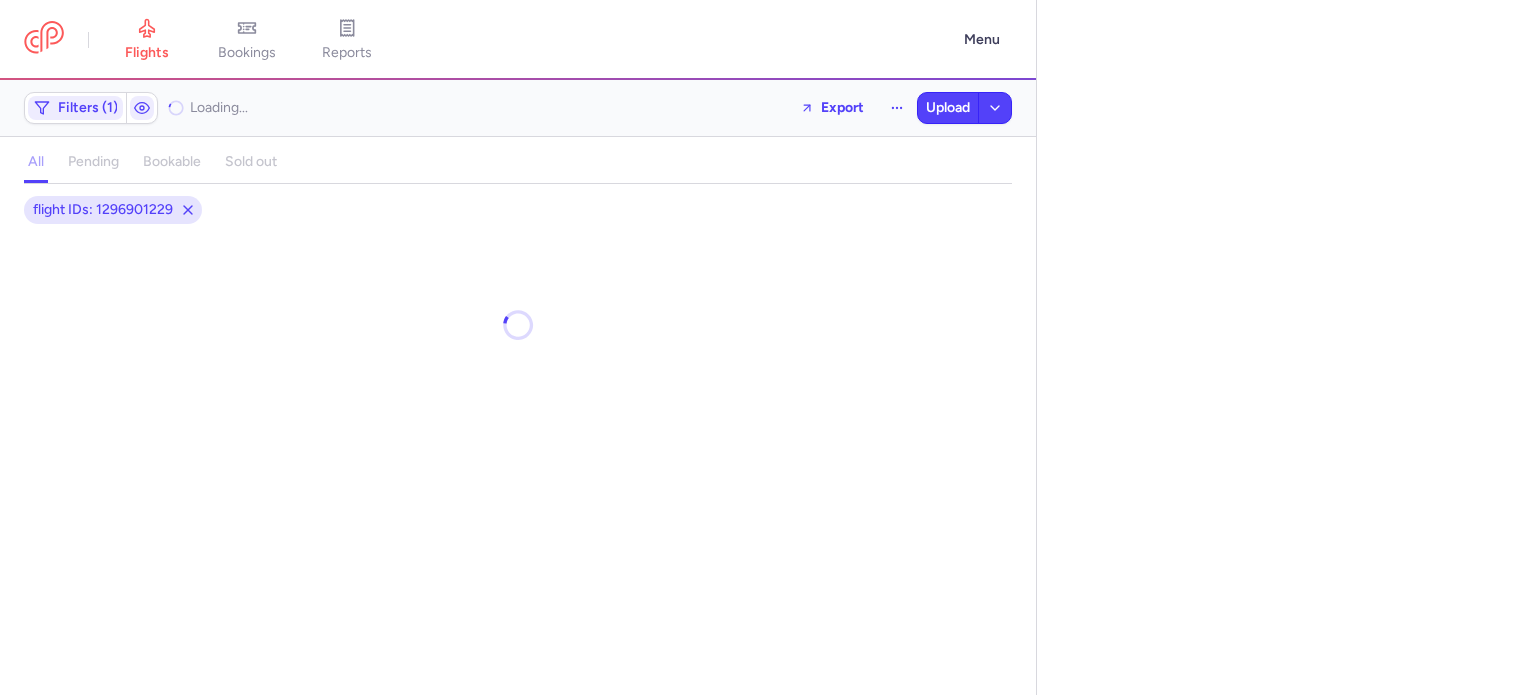select on "hours" 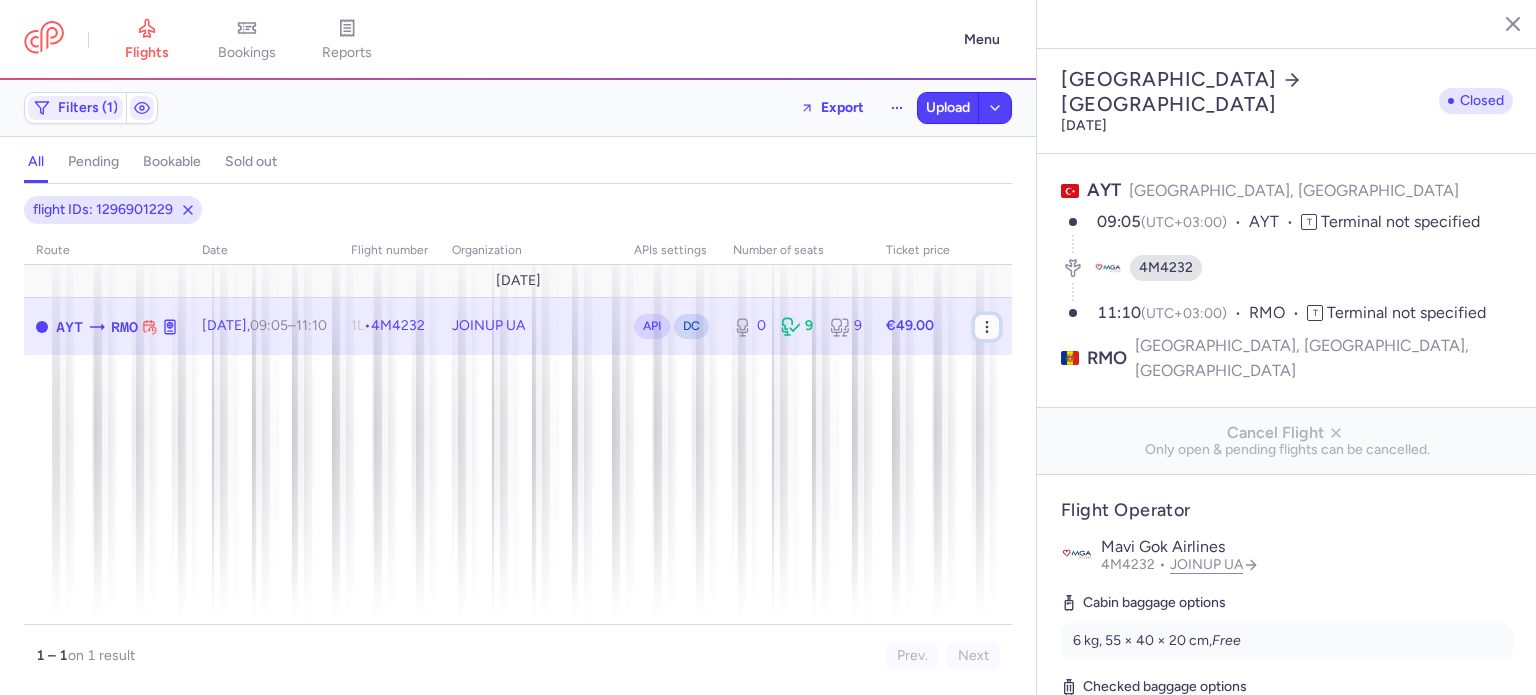 click 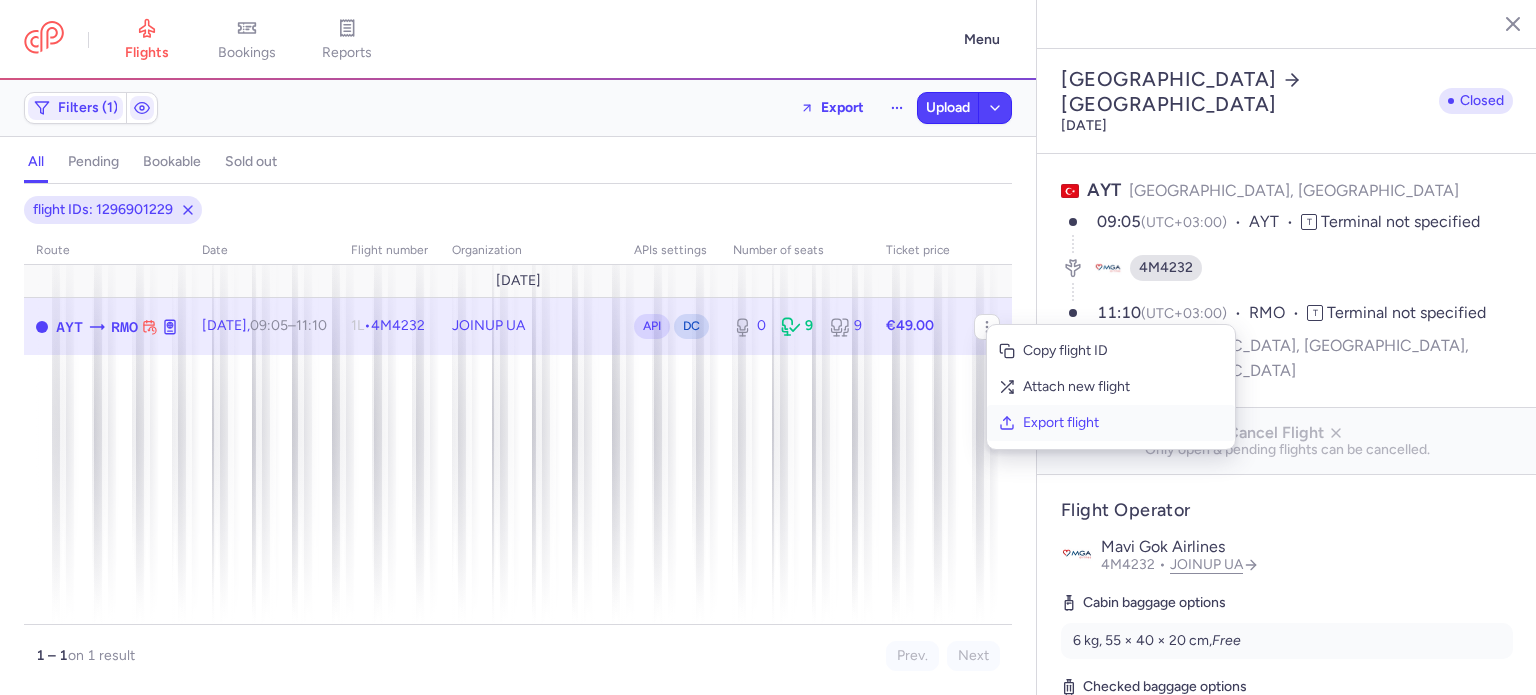 click on "Export flight" at bounding box center (1123, 423) 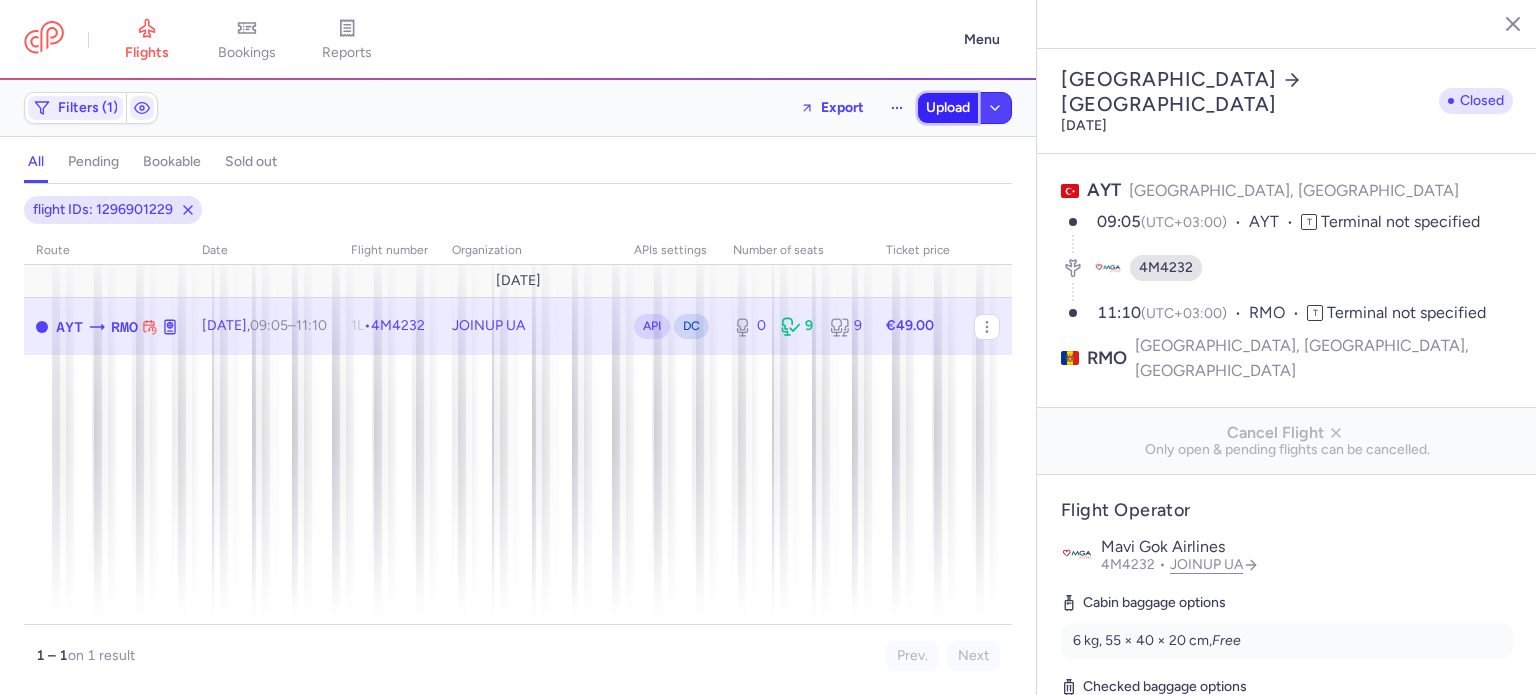 click on "Upload" at bounding box center [948, 108] 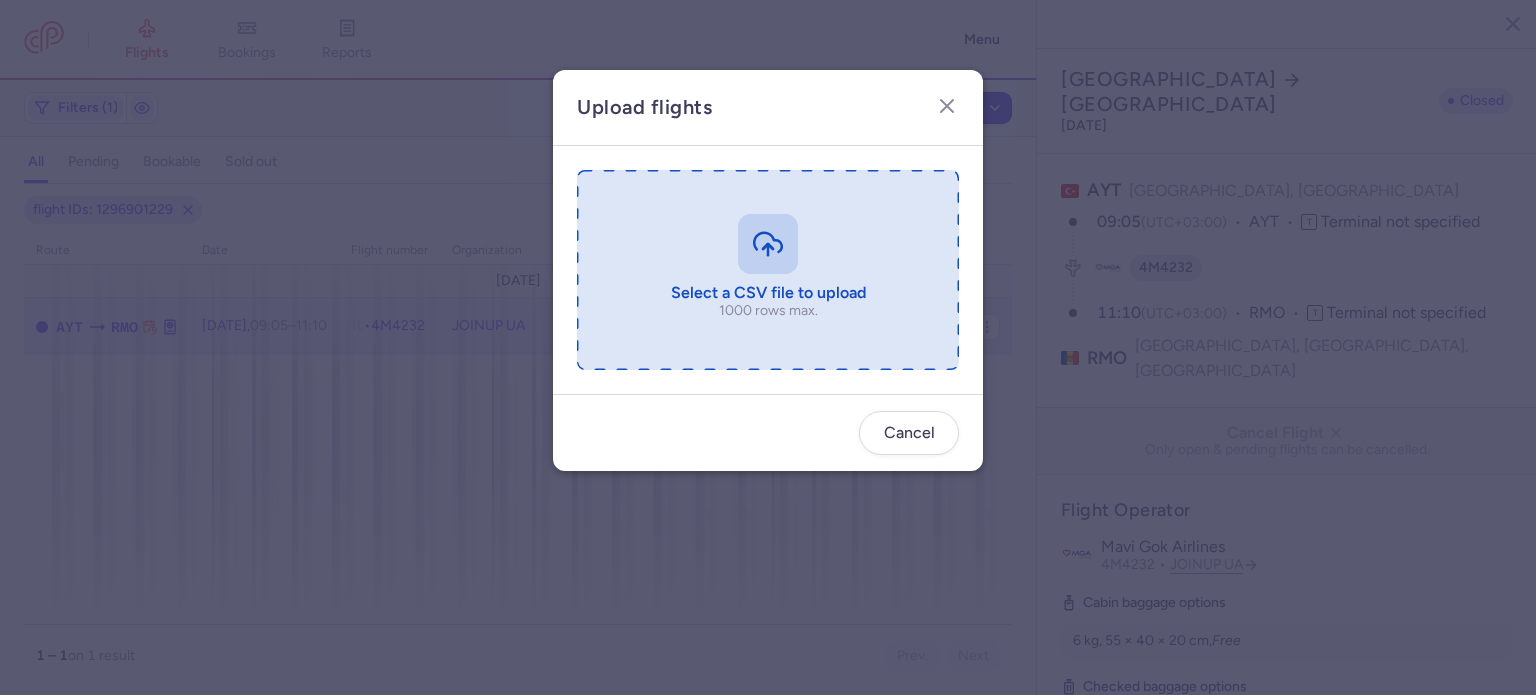 click at bounding box center (768, 270) 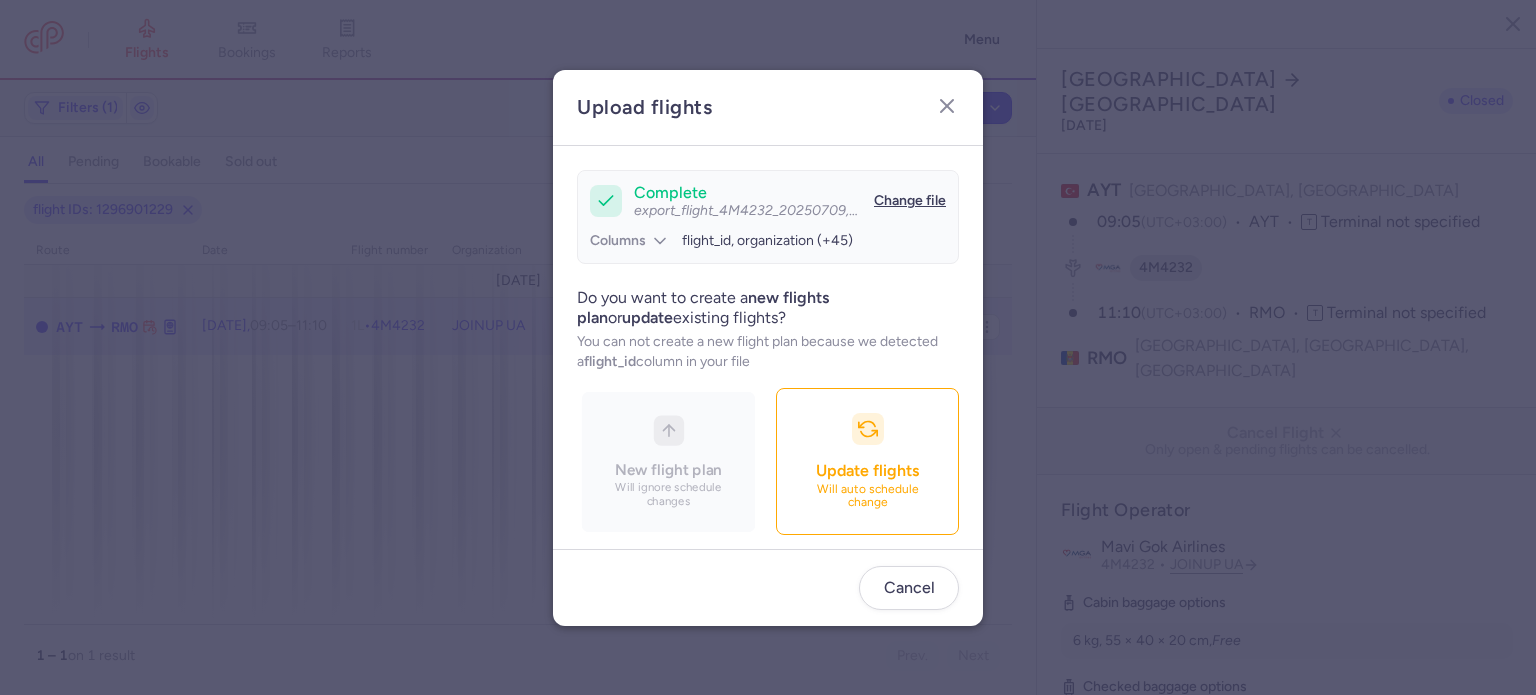 scroll, scrollTop: 172, scrollLeft: 0, axis: vertical 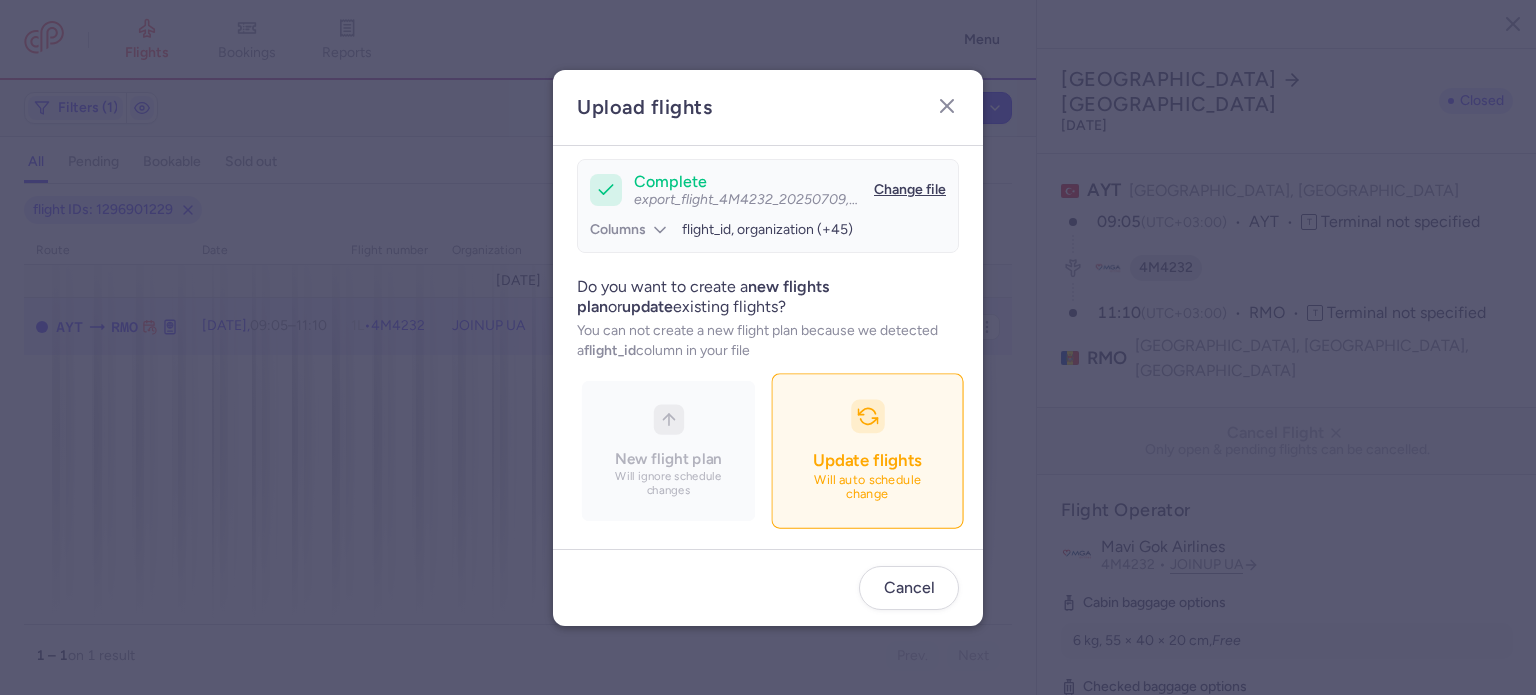 click on "Update flights" at bounding box center [867, 460] 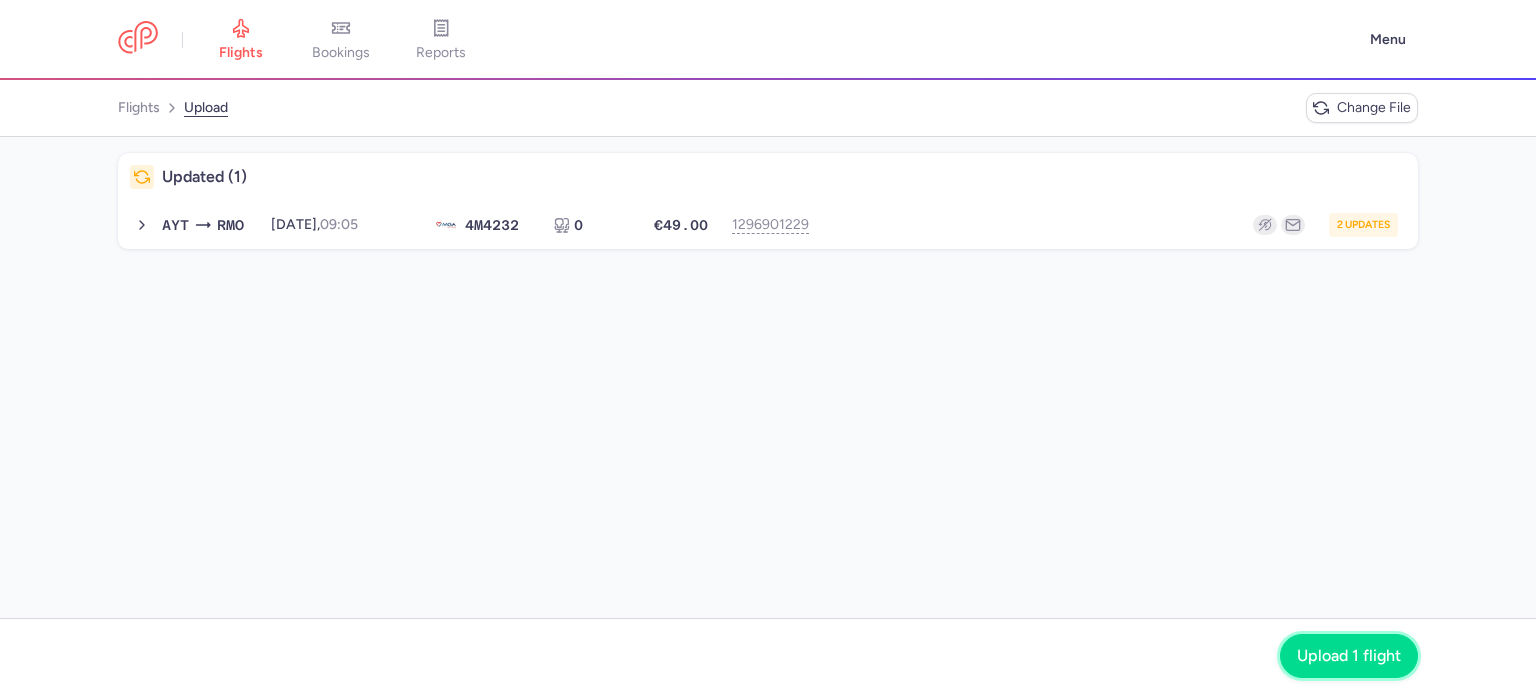 click on "Upload 1 flight" 